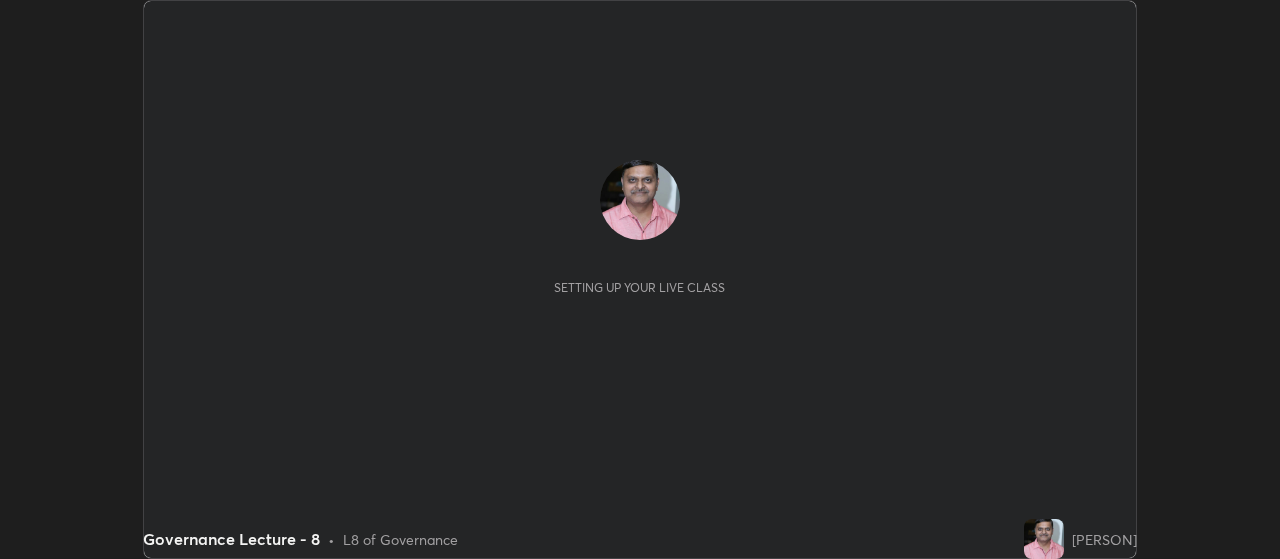 scroll, scrollTop: 0, scrollLeft: 0, axis: both 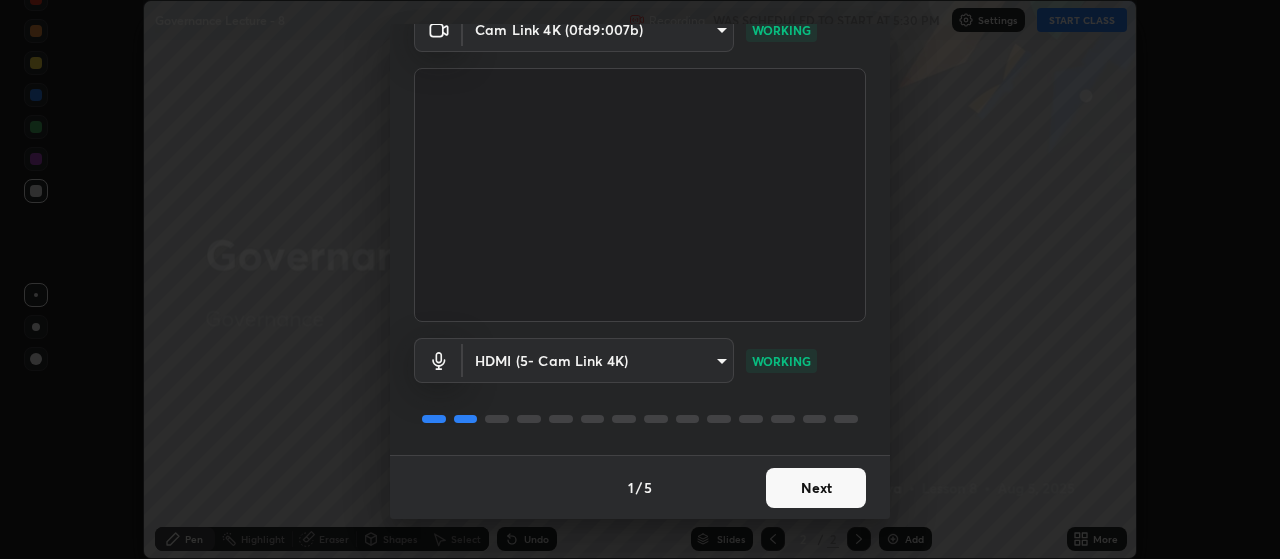 click on "Next" at bounding box center (816, 488) 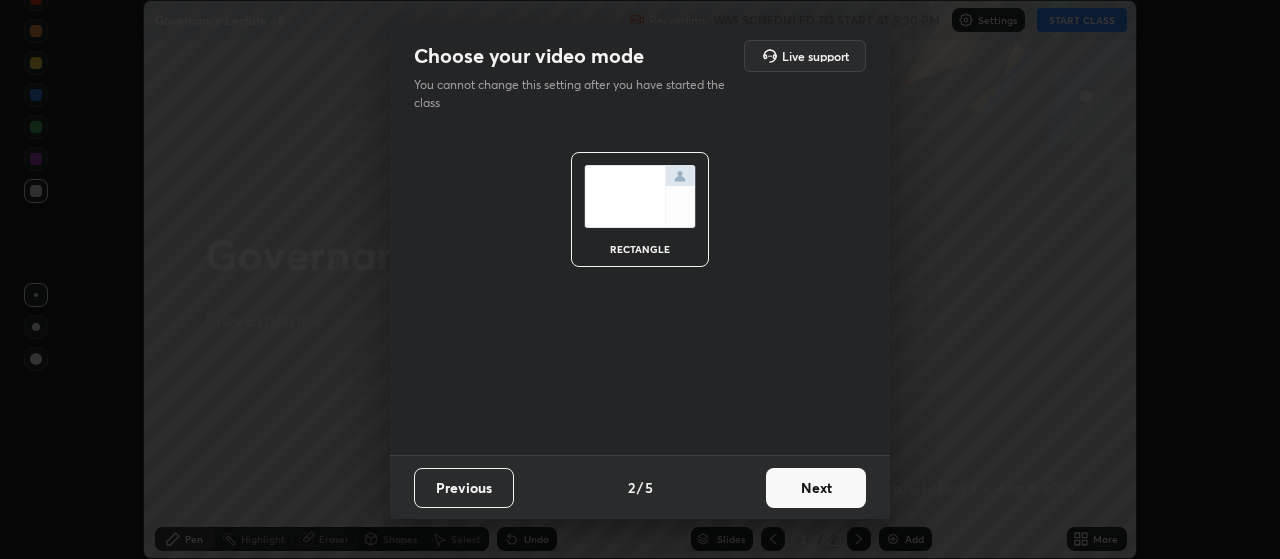 click on "Next" at bounding box center (816, 488) 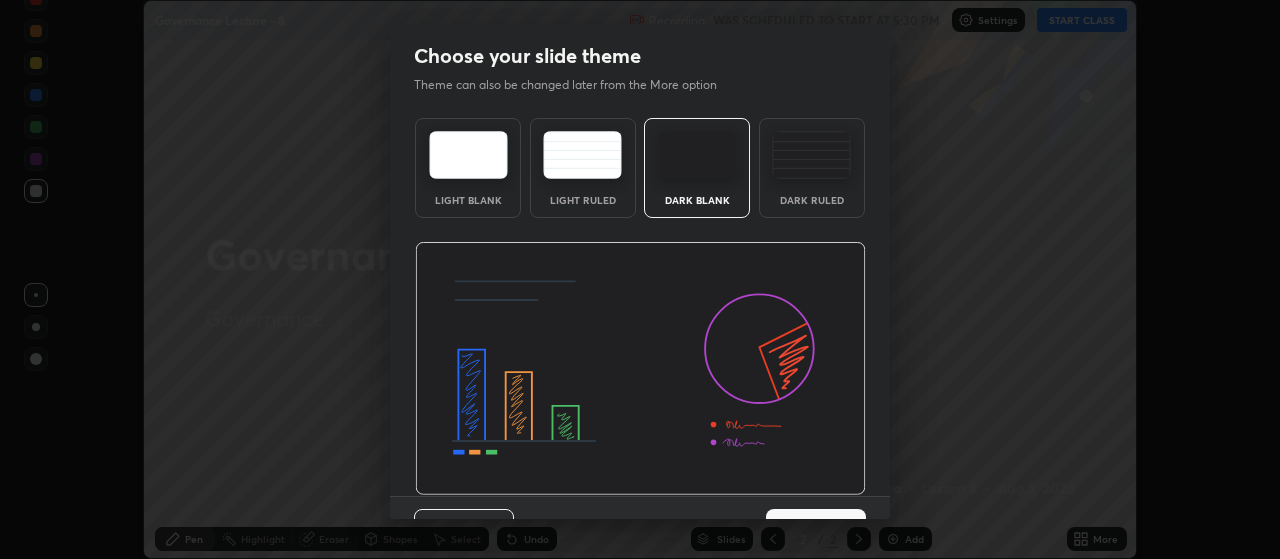 scroll, scrollTop: 41, scrollLeft: 0, axis: vertical 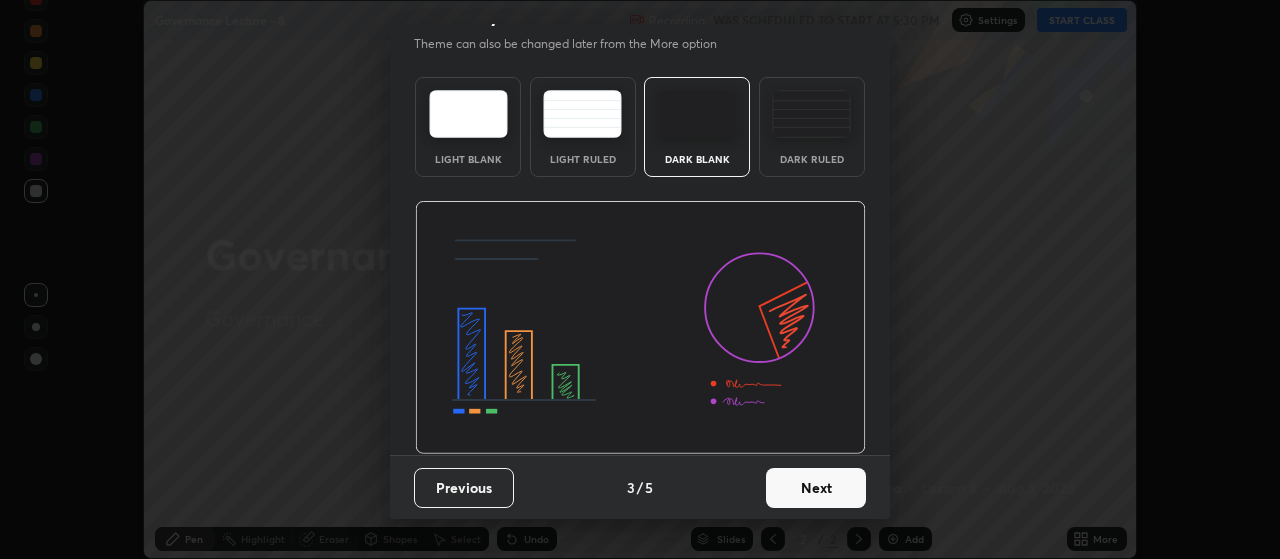click on "Next" at bounding box center (816, 488) 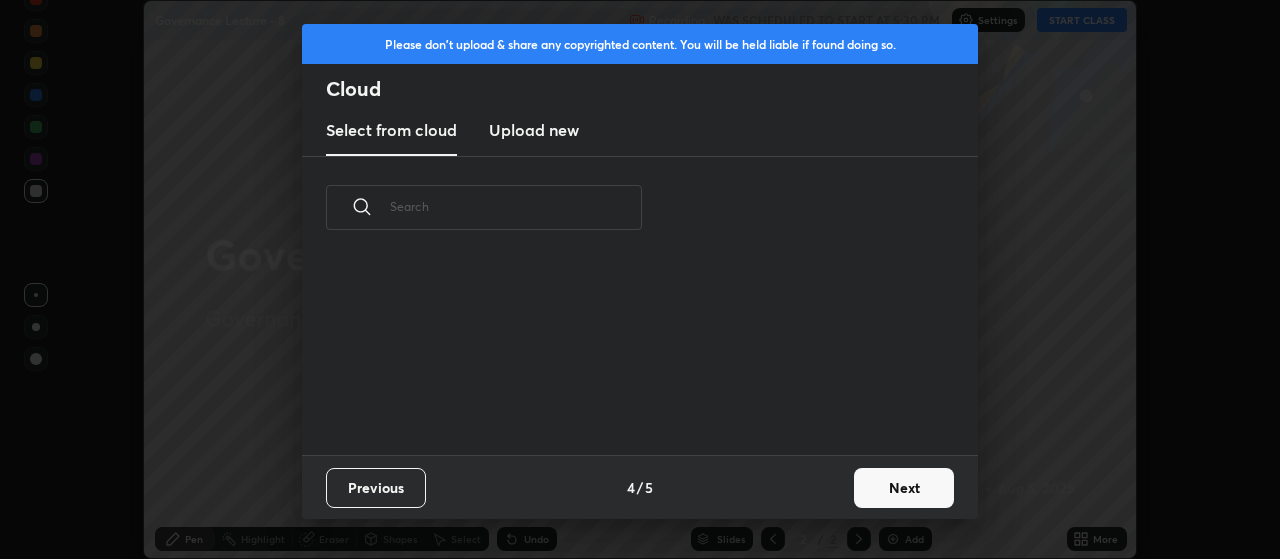 scroll, scrollTop: 0, scrollLeft: 0, axis: both 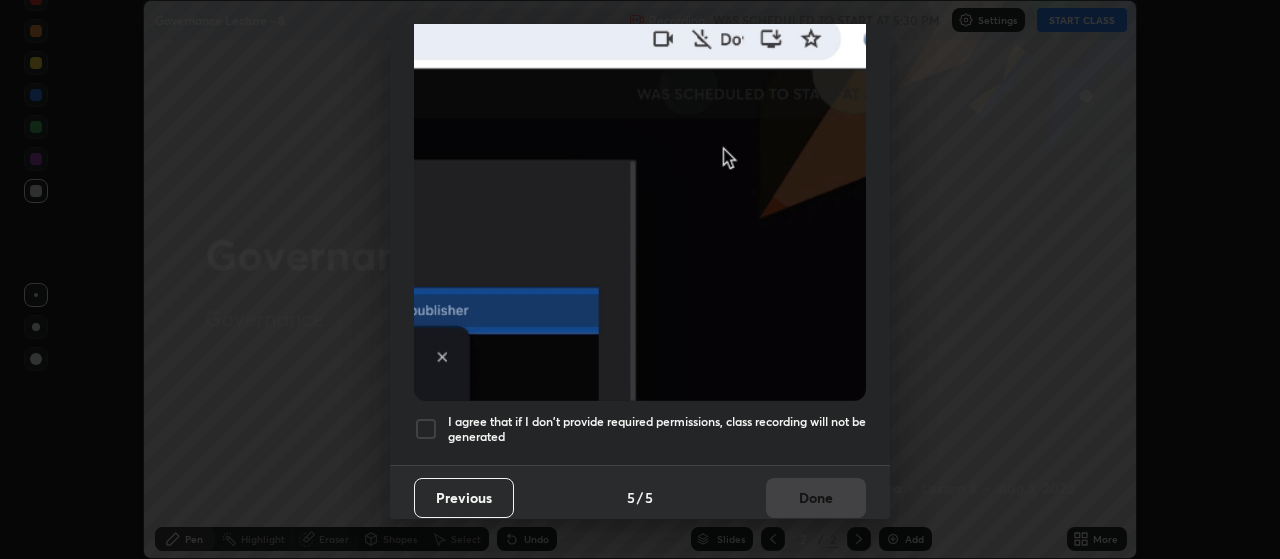 click at bounding box center [426, 429] 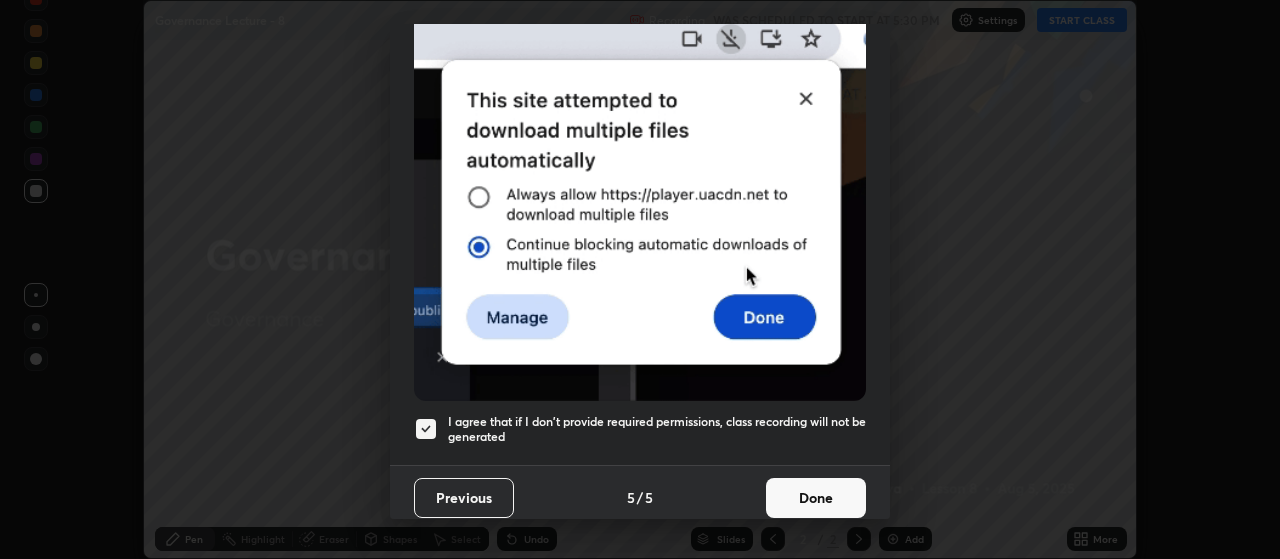 click on "Done" at bounding box center [816, 498] 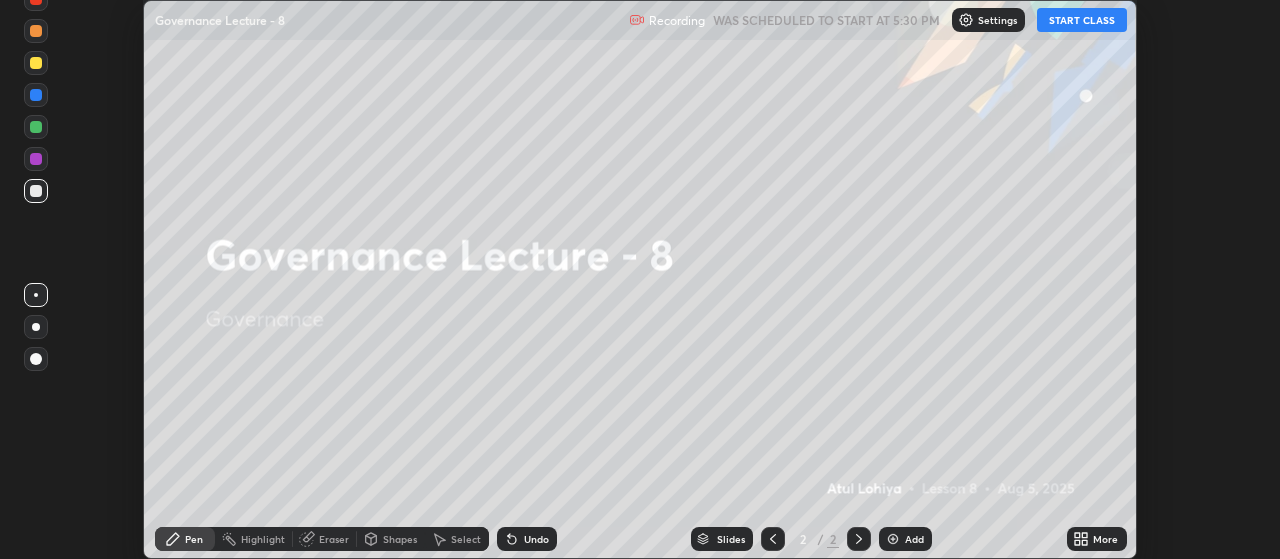 click on "More" at bounding box center [1105, 539] 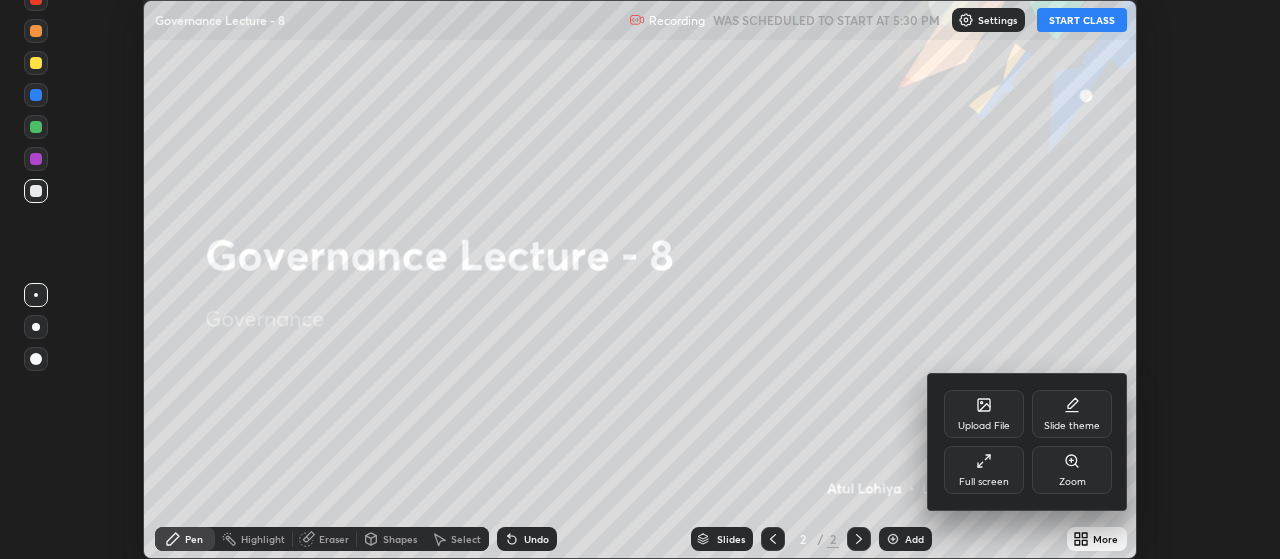 click on "Full screen" at bounding box center (984, 482) 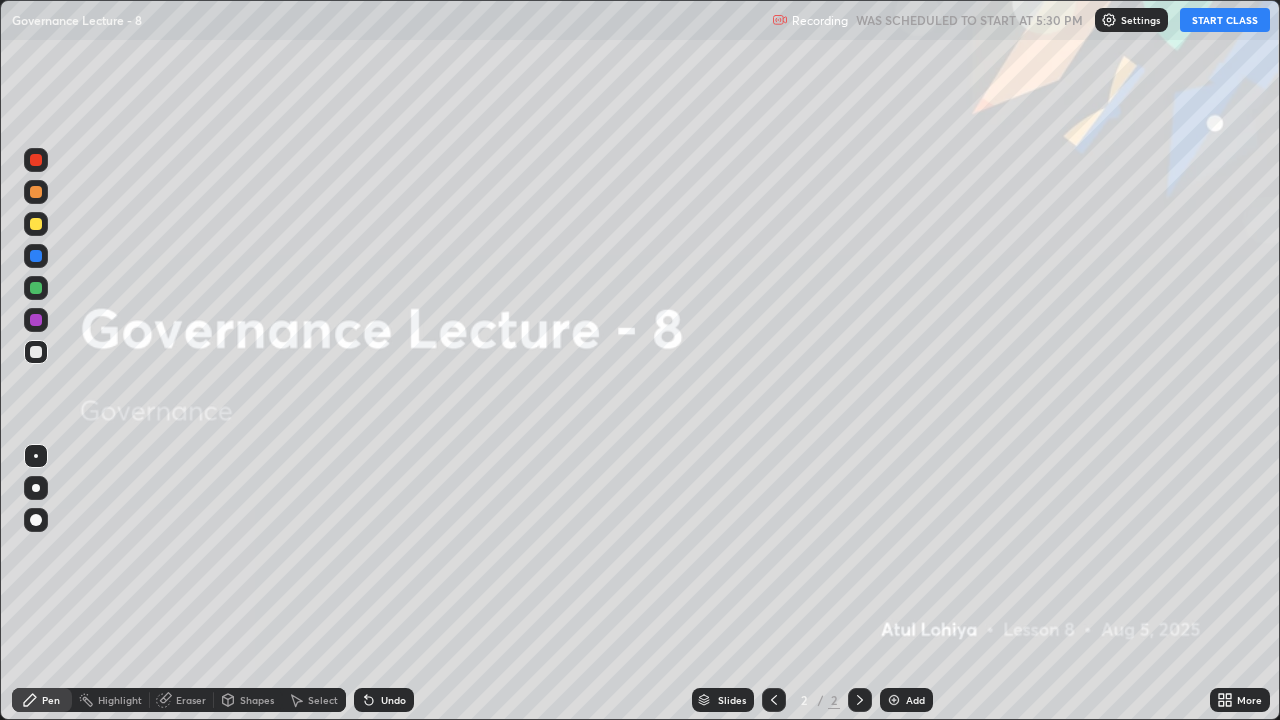 scroll, scrollTop: 99280, scrollLeft: 98720, axis: both 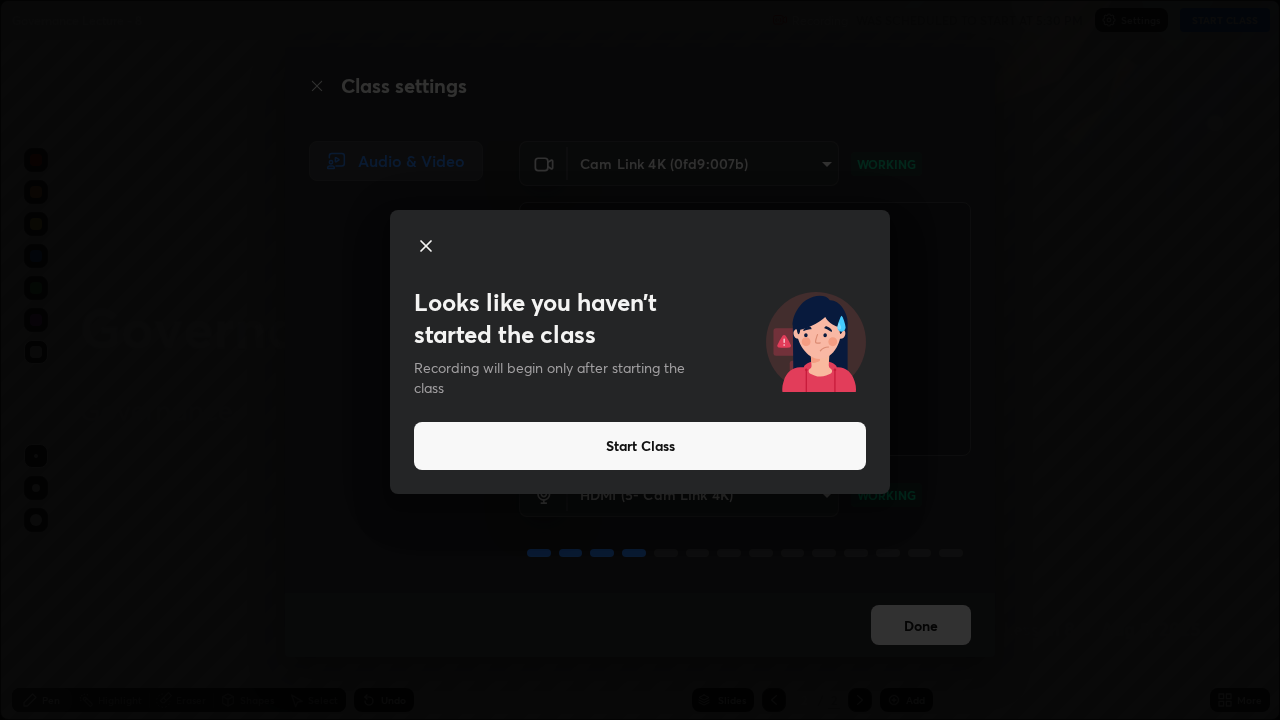 click on "Start Class" at bounding box center (640, 446) 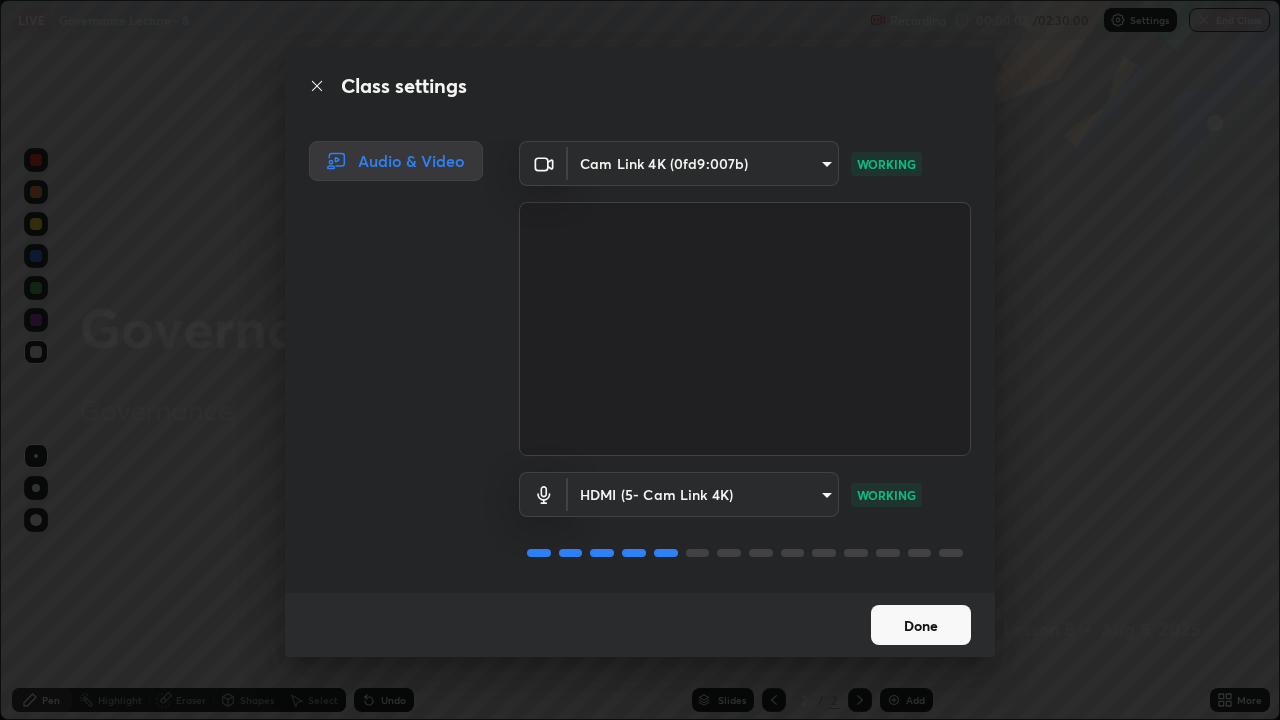 click on "Done" at bounding box center (921, 625) 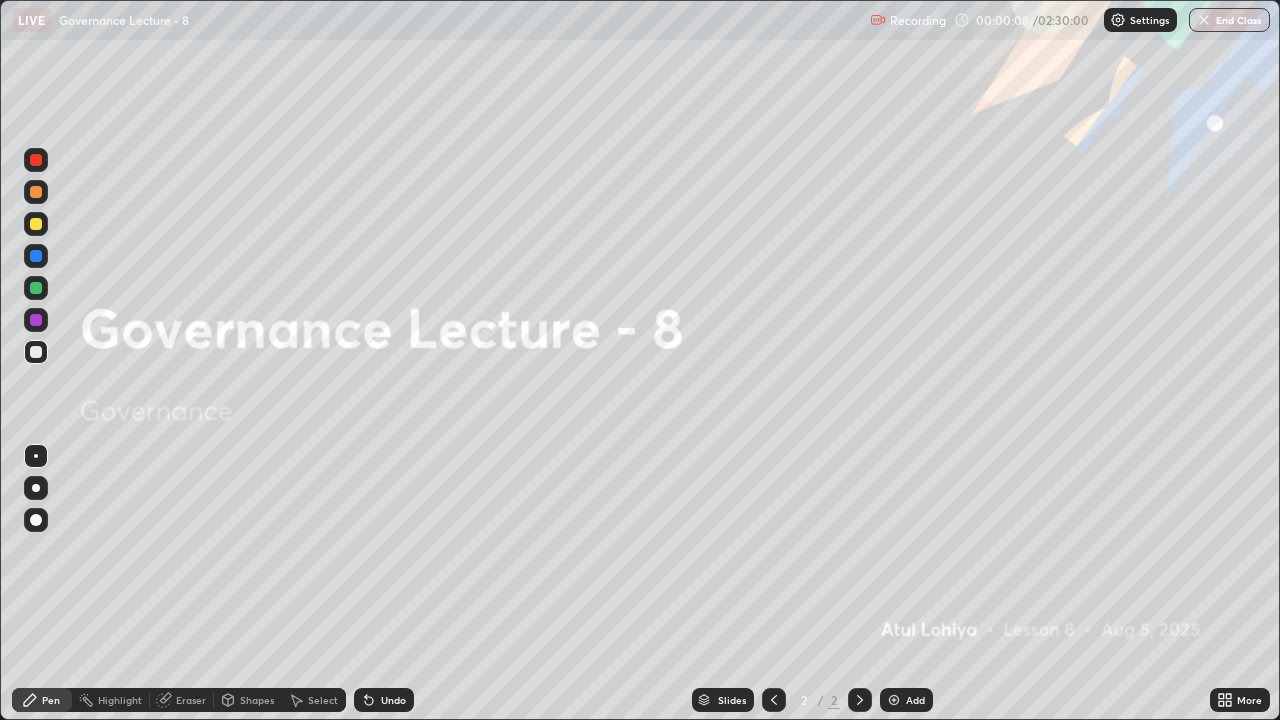 click at bounding box center (894, 700) 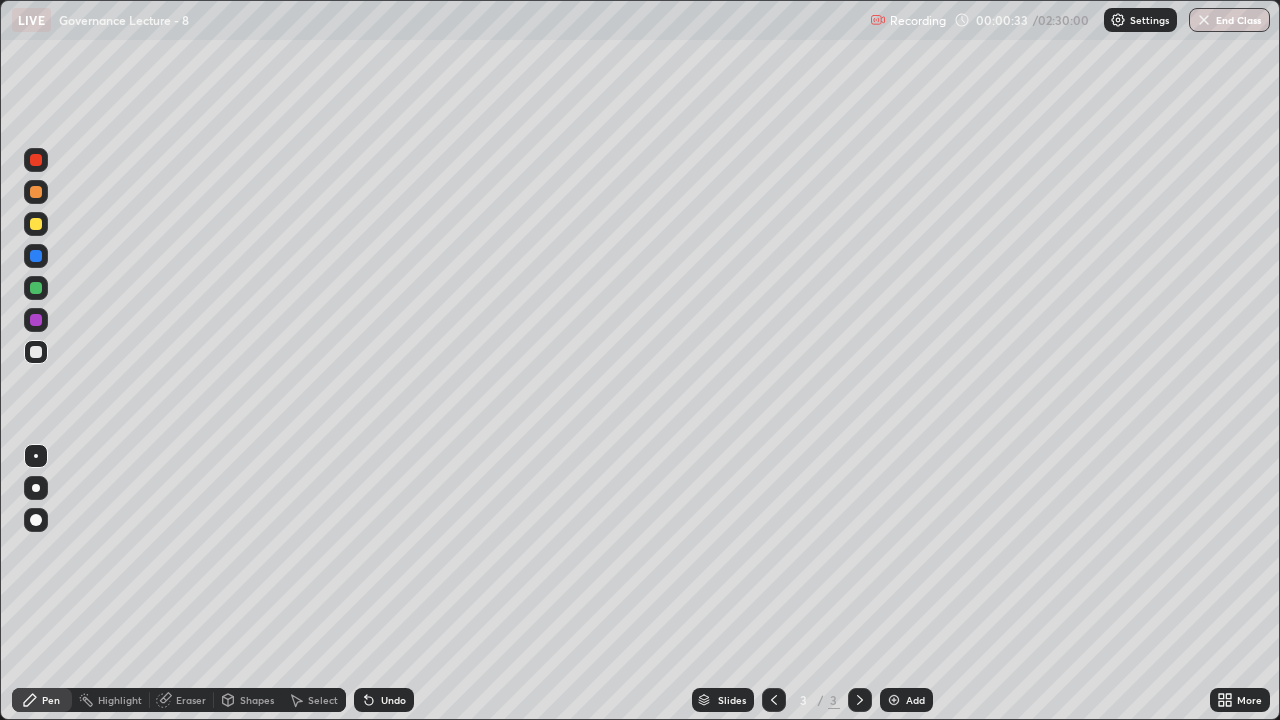 click at bounding box center [36, 352] 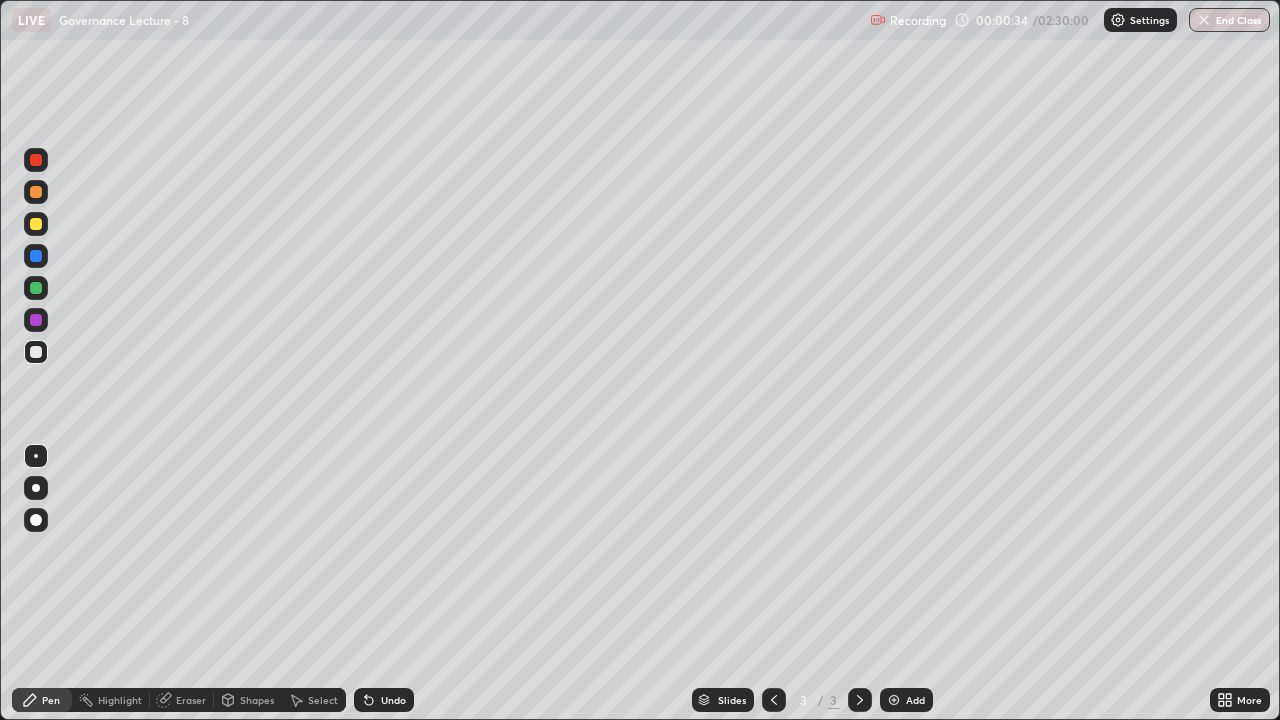 click at bounding box center [36, 488] 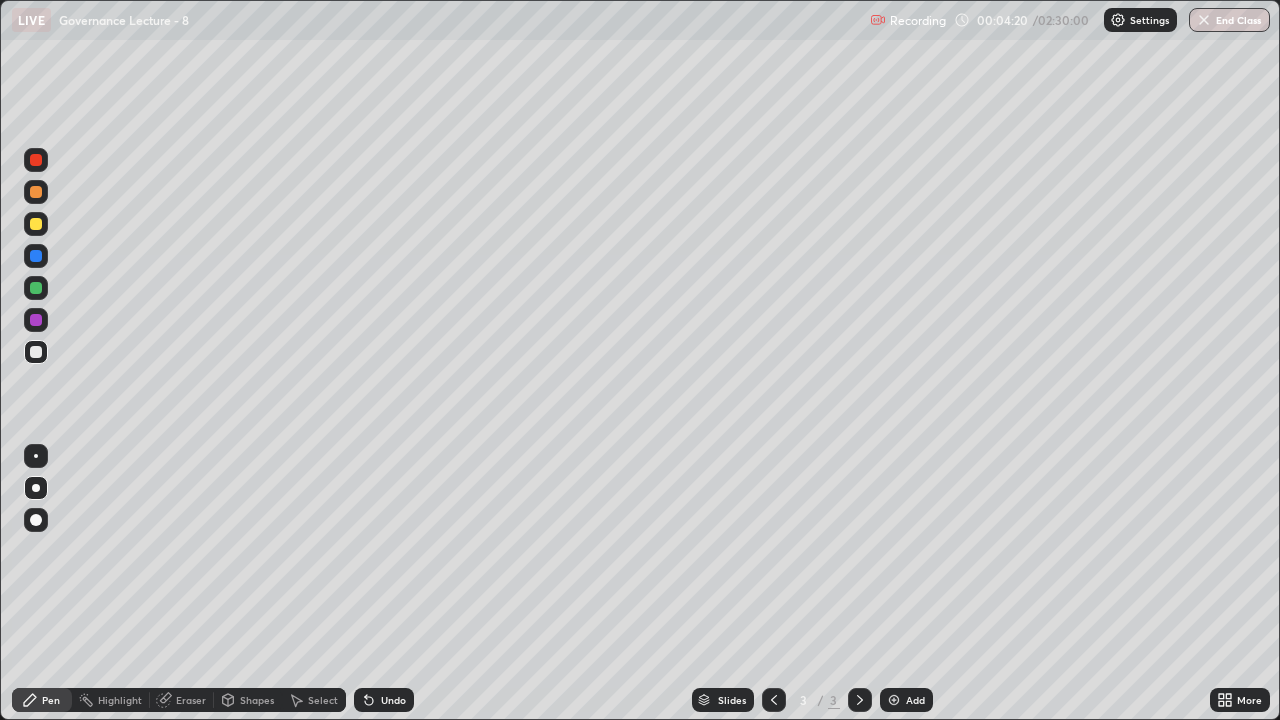 click at bounding box center (894, 700) 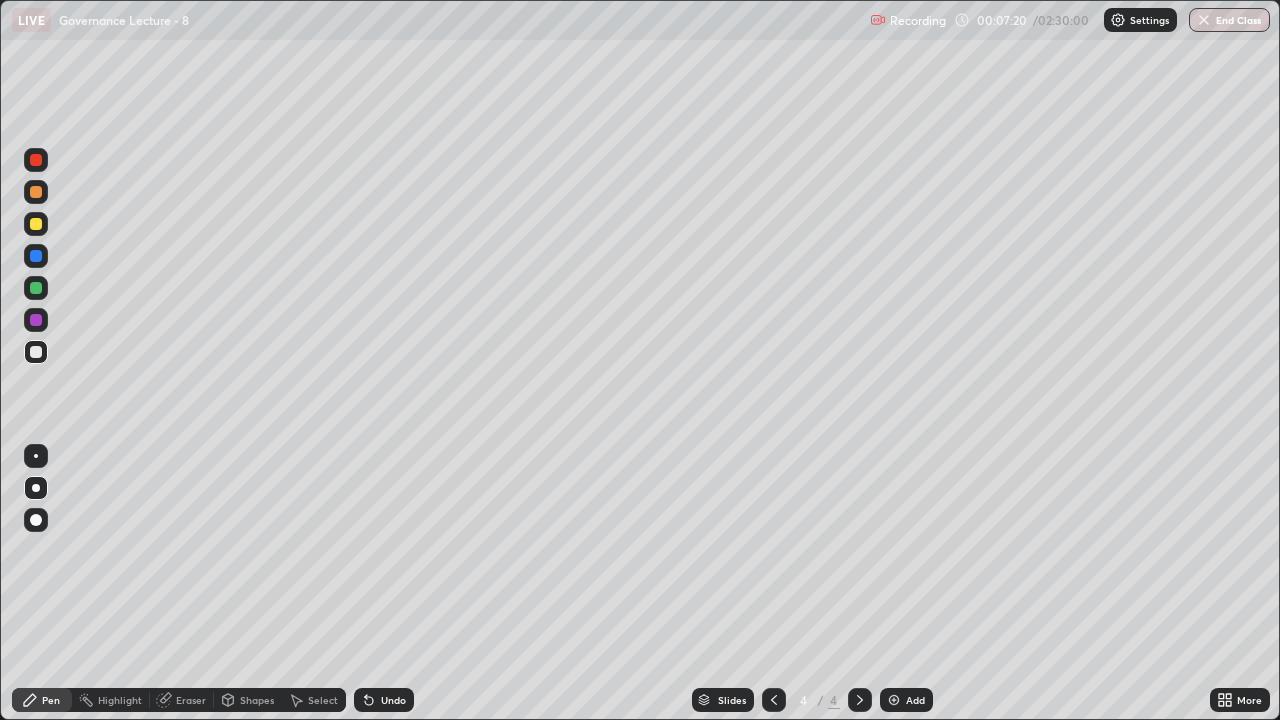 click at bounding box center (894, 700) 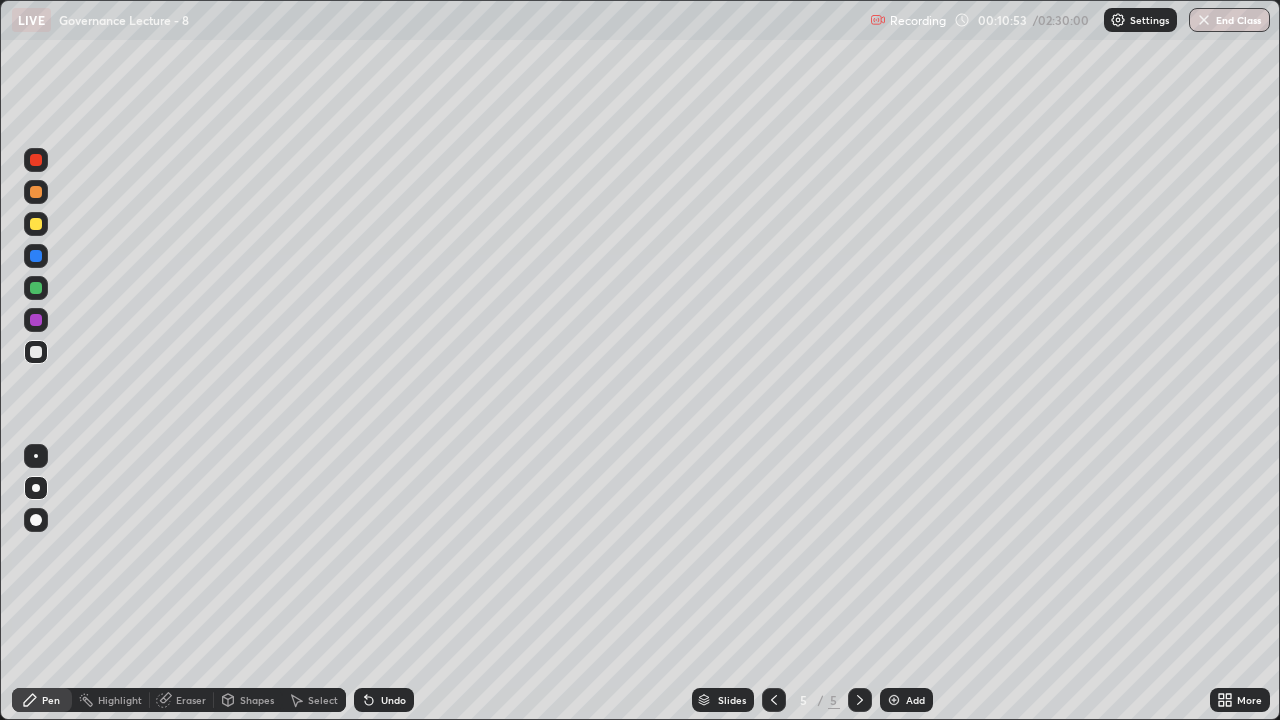 click at bounding box center [894, 700] 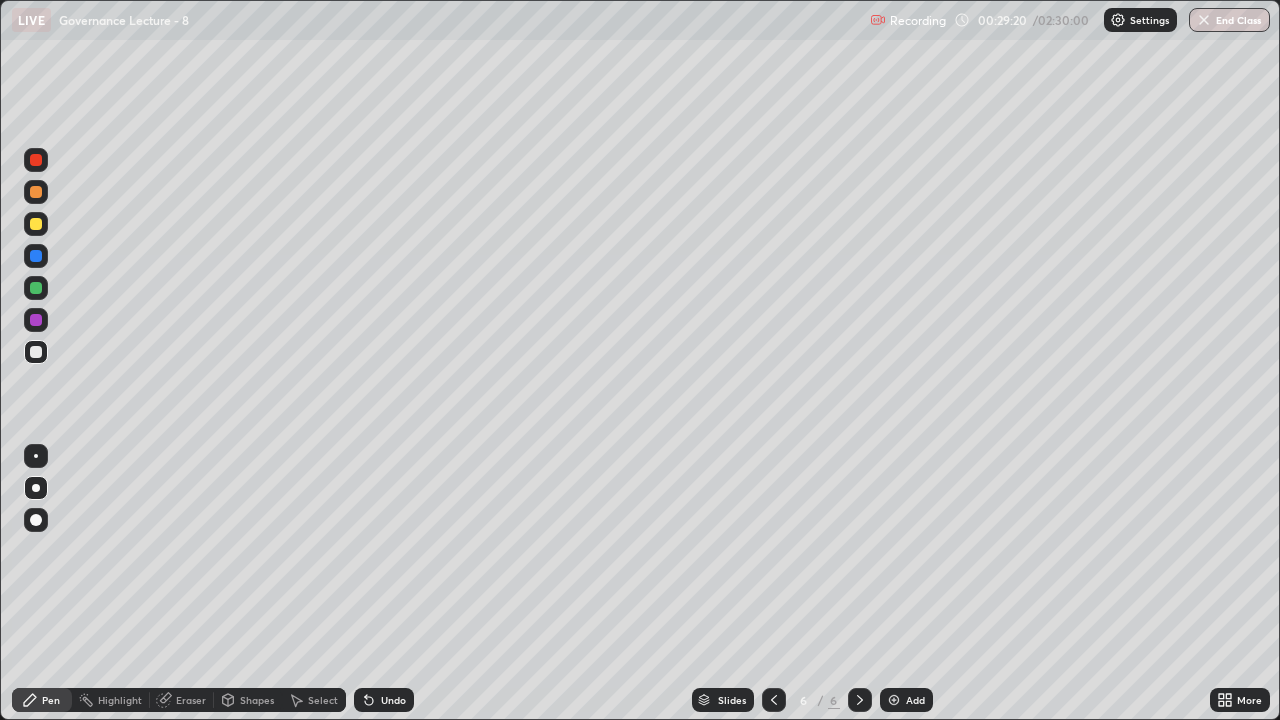 click at bounding box center (894, 700) 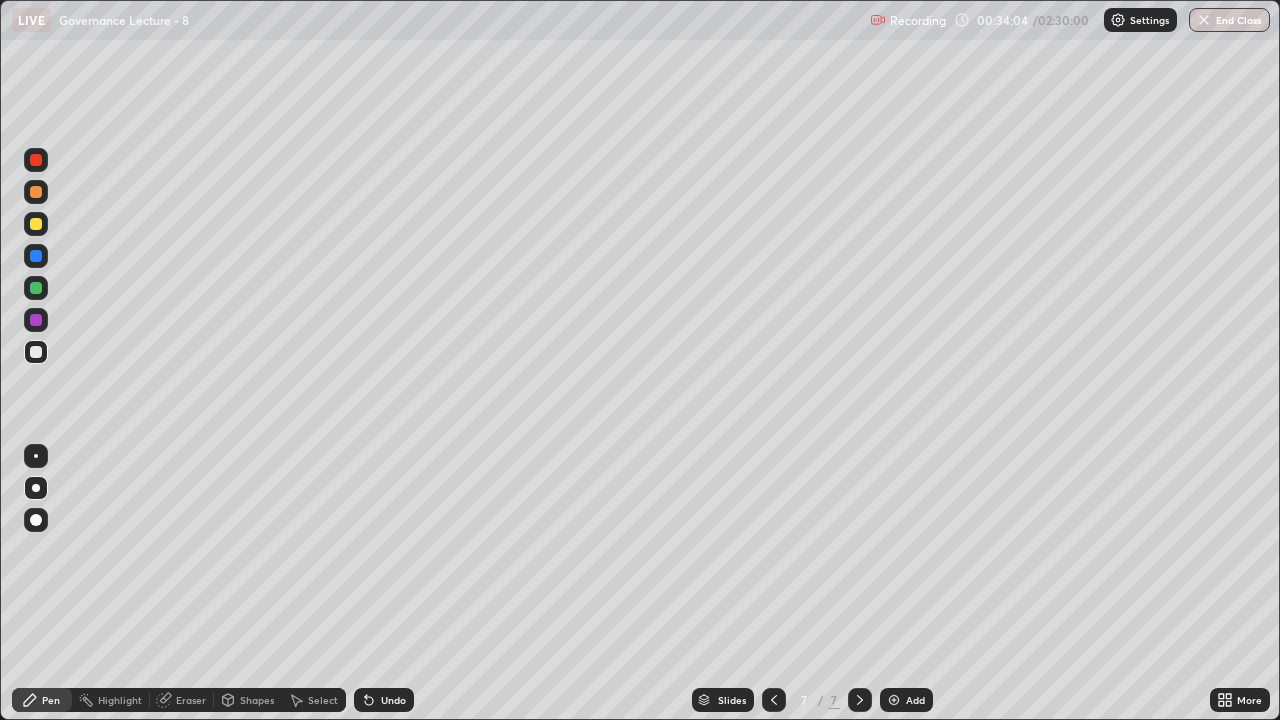 click at bounding box center (894, 700) 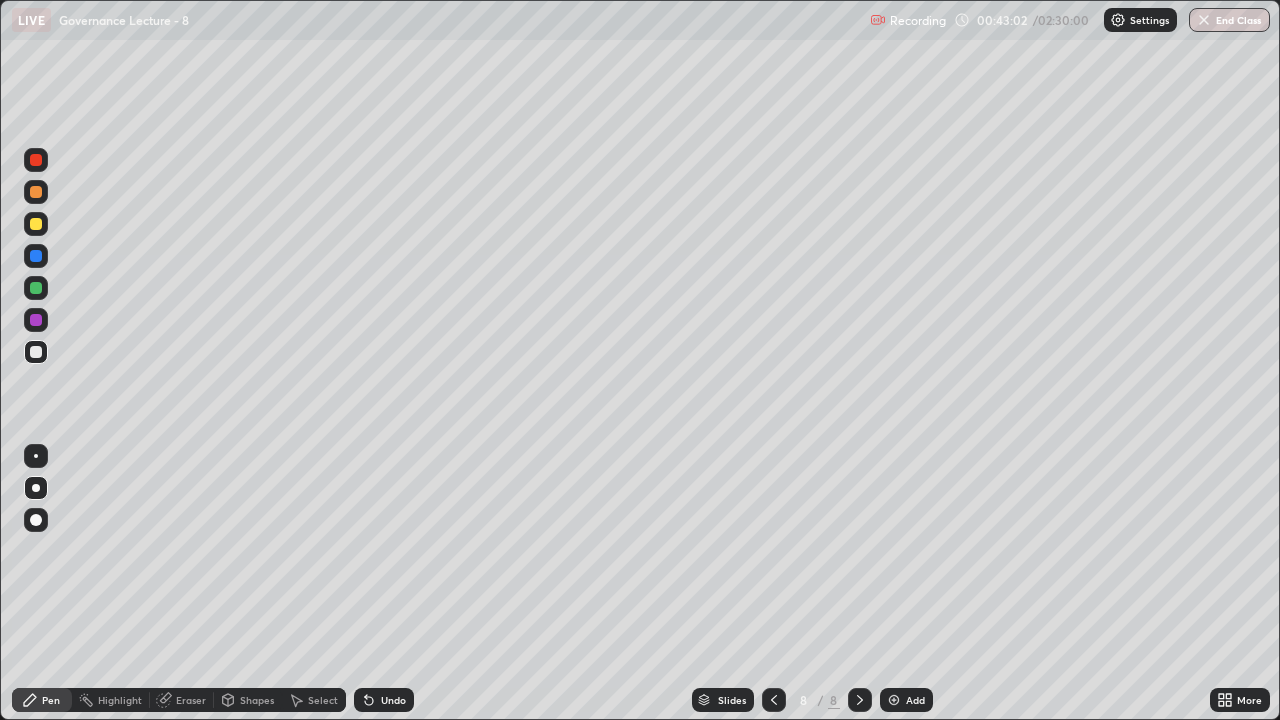 click at bounding box center [894, 700] 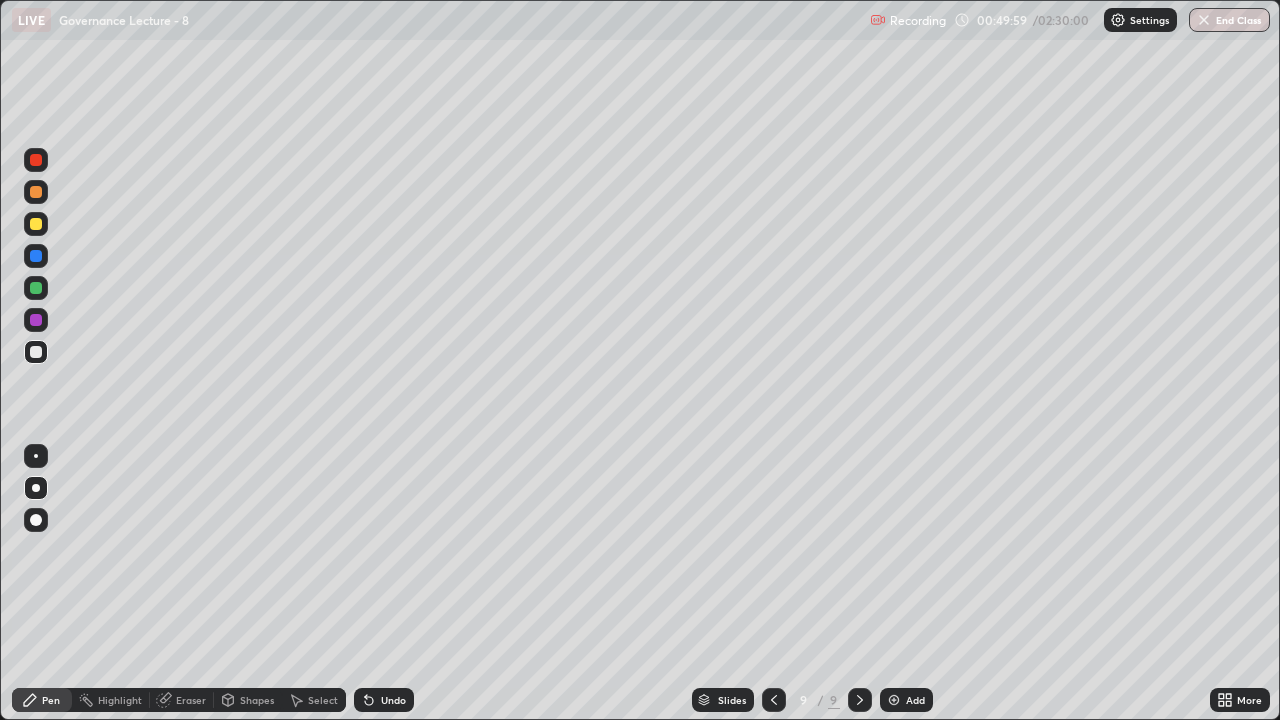 click on "Add" at bounding box center [906, 700] 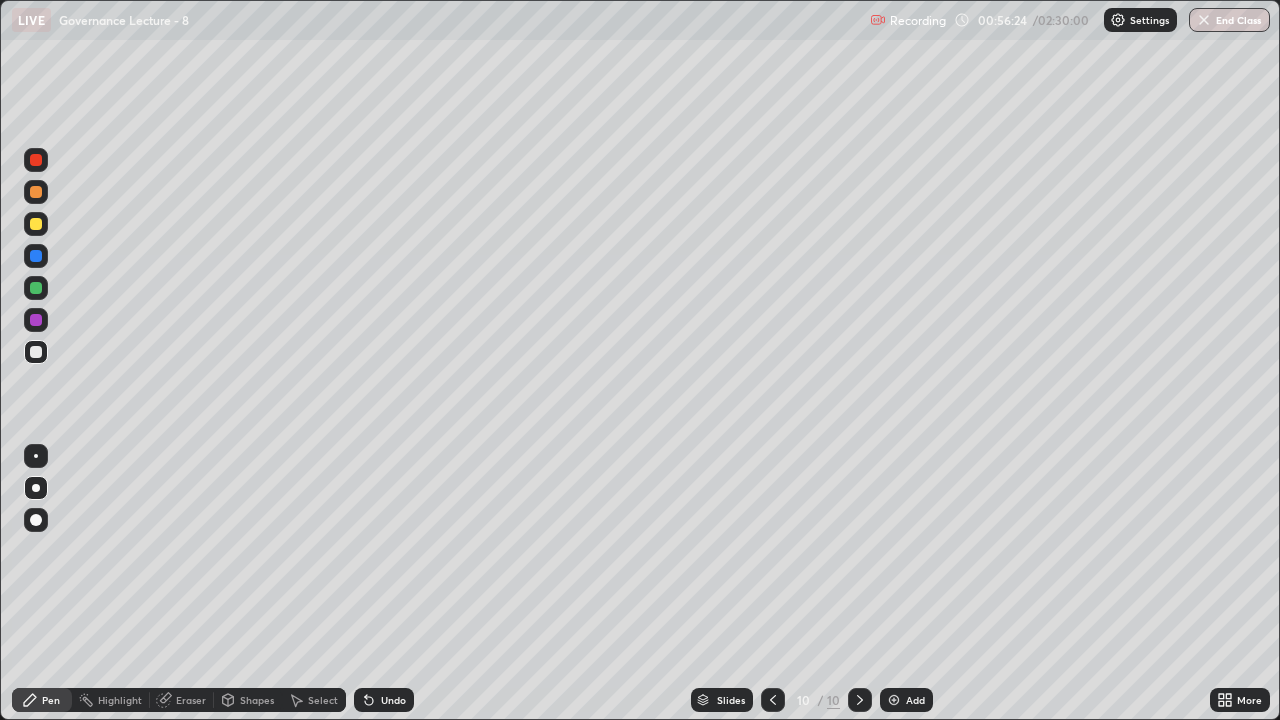 click on "Eraser" at bounding box center (191, 700) 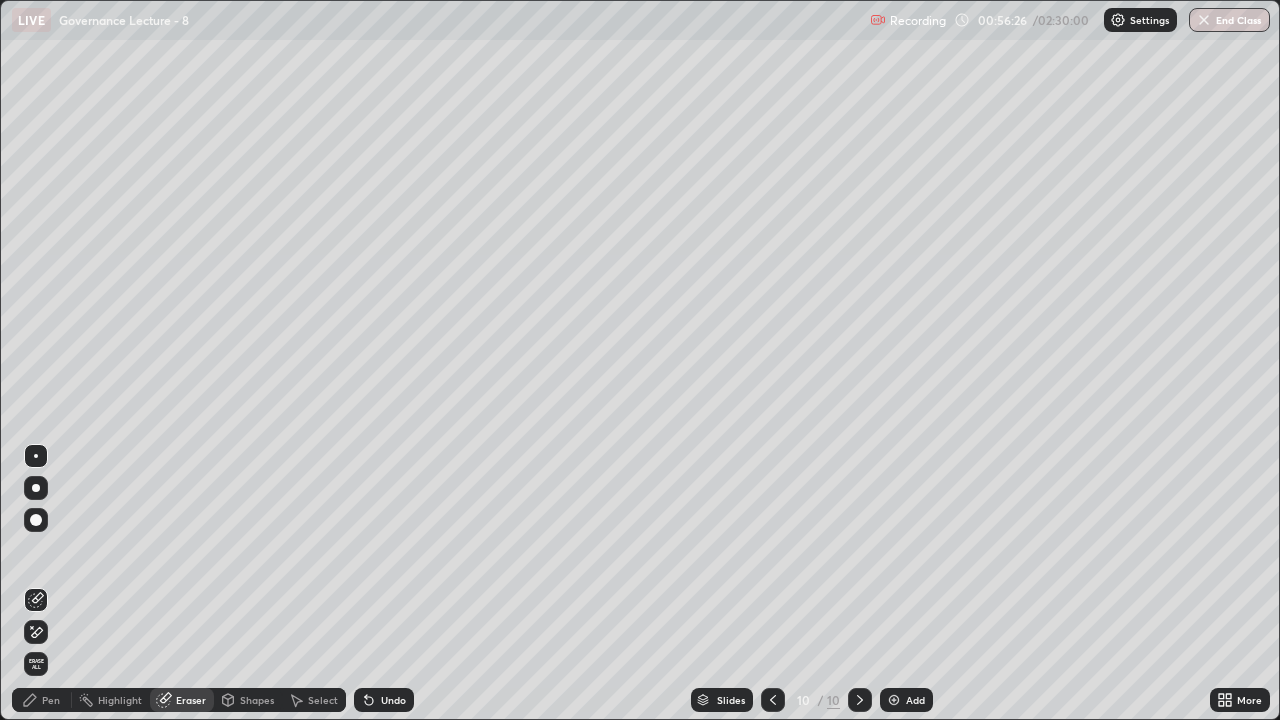 click on "Pen" at bounding box center [51, 700] 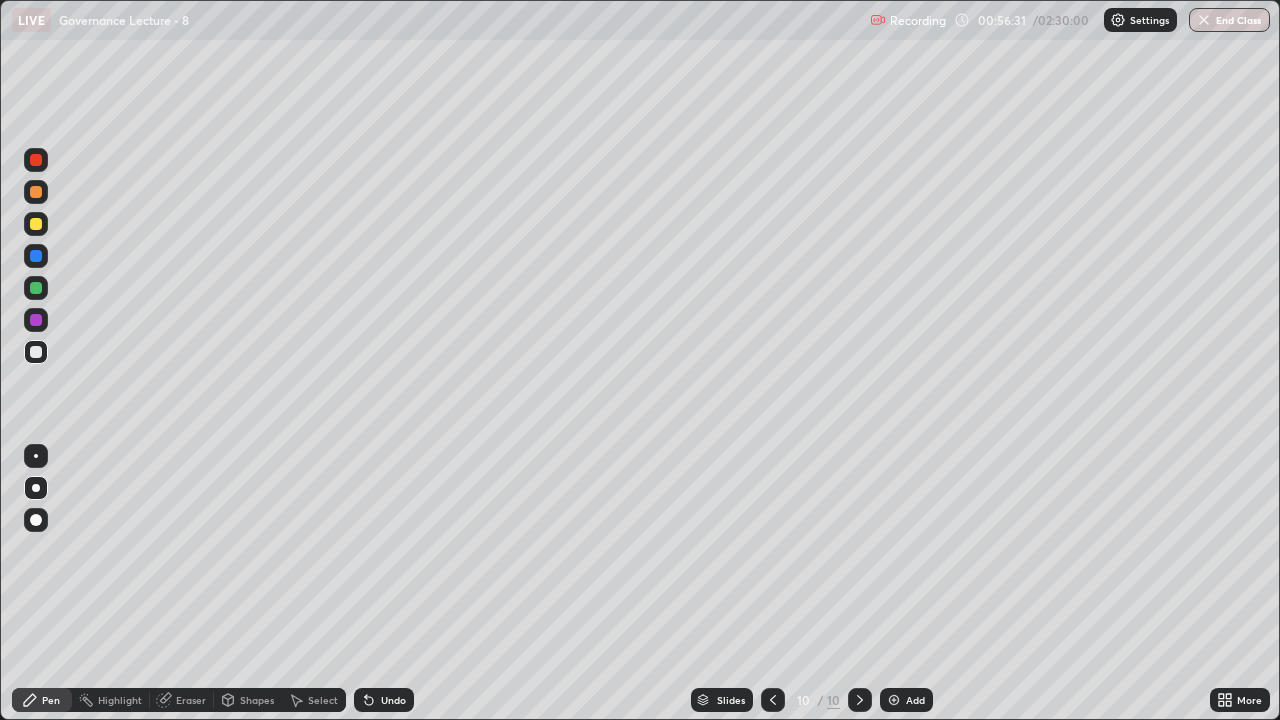 click on "Eraser" at bounding box center [191, 700] 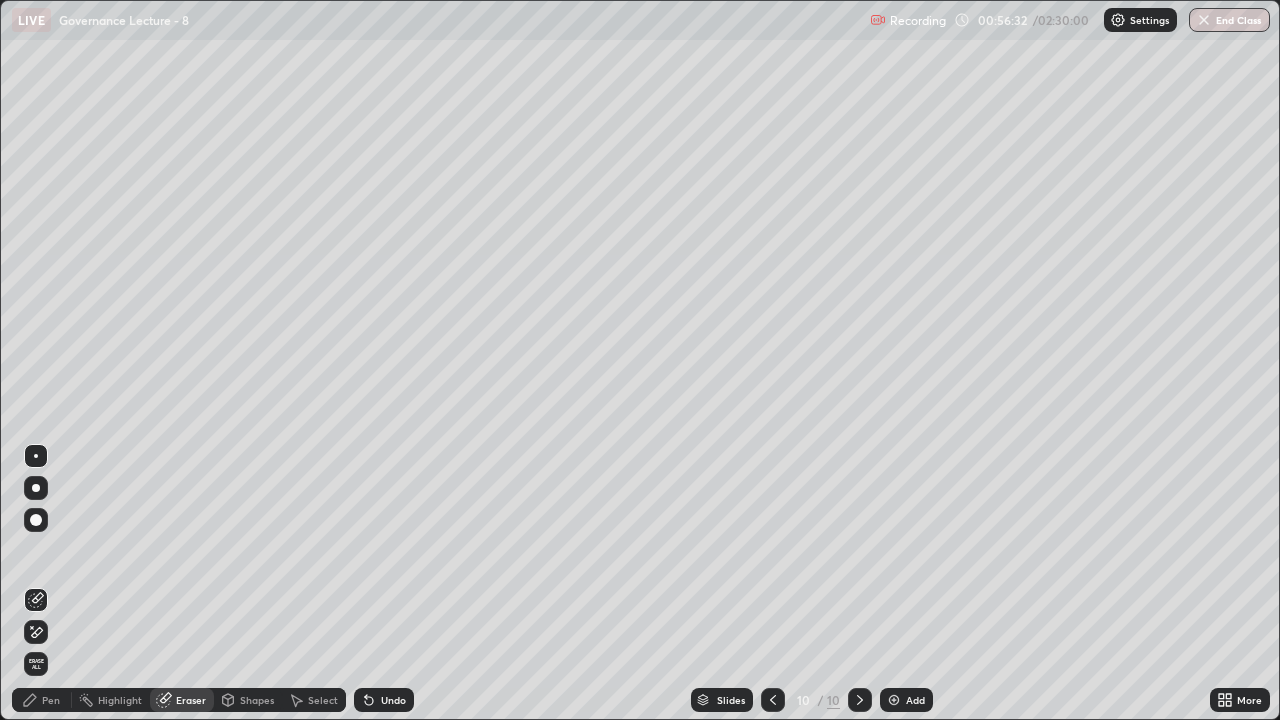 click on "Pen" at bounding box center [42, 700] 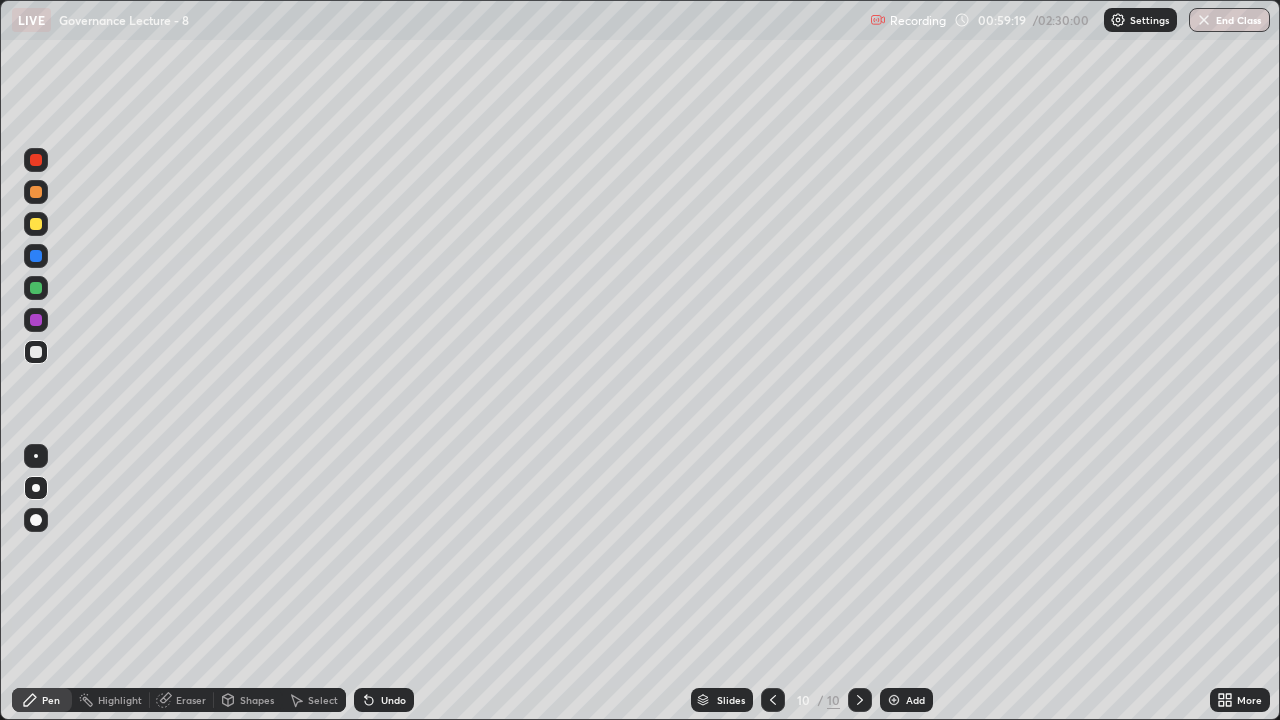 click 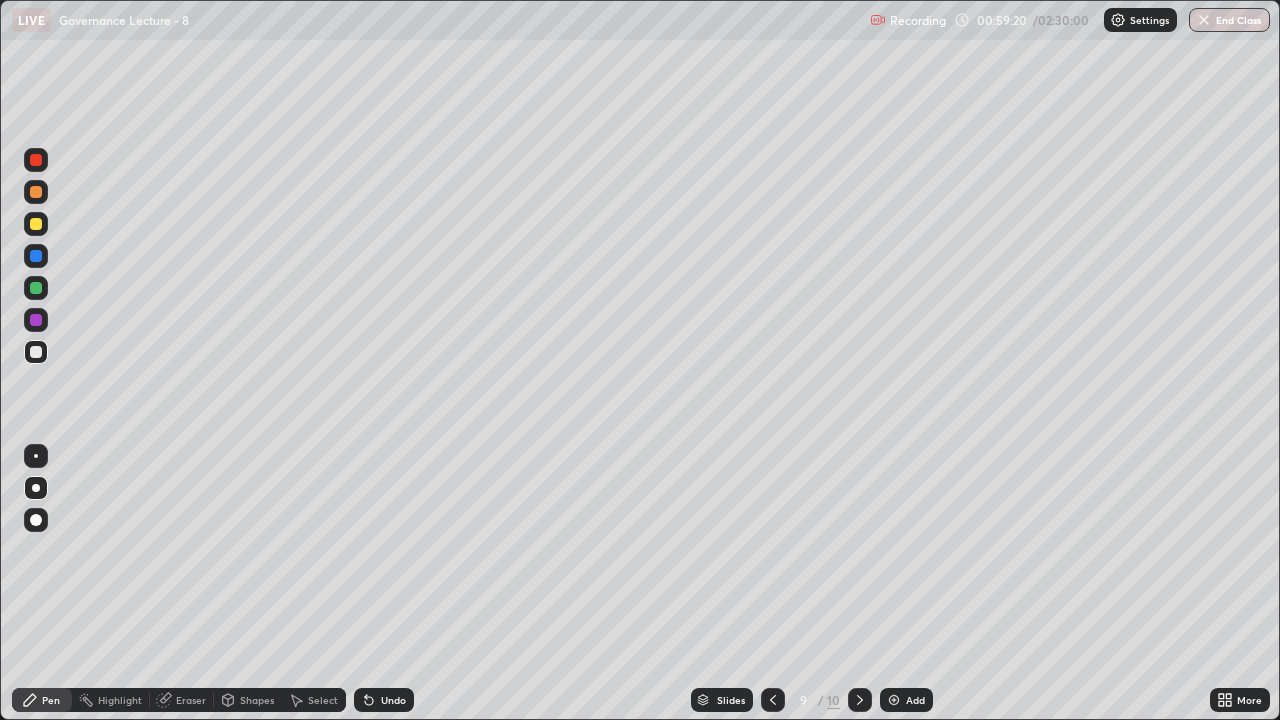 click 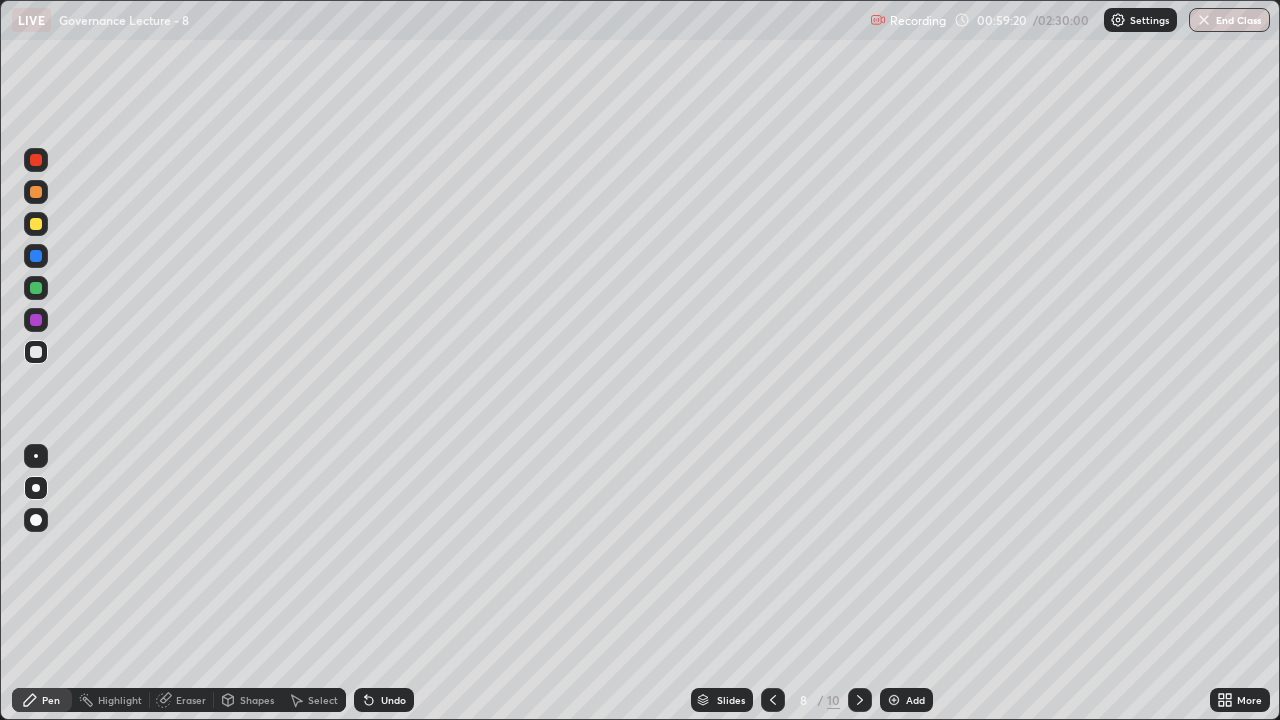 click 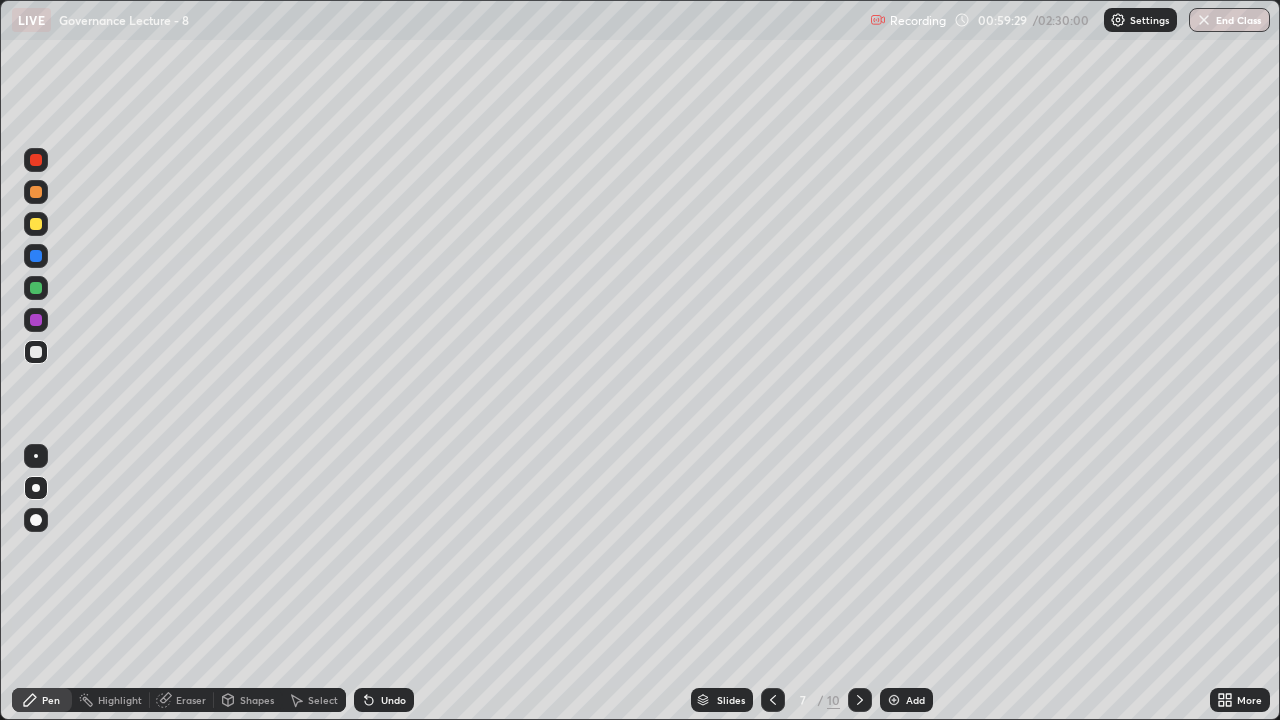 click 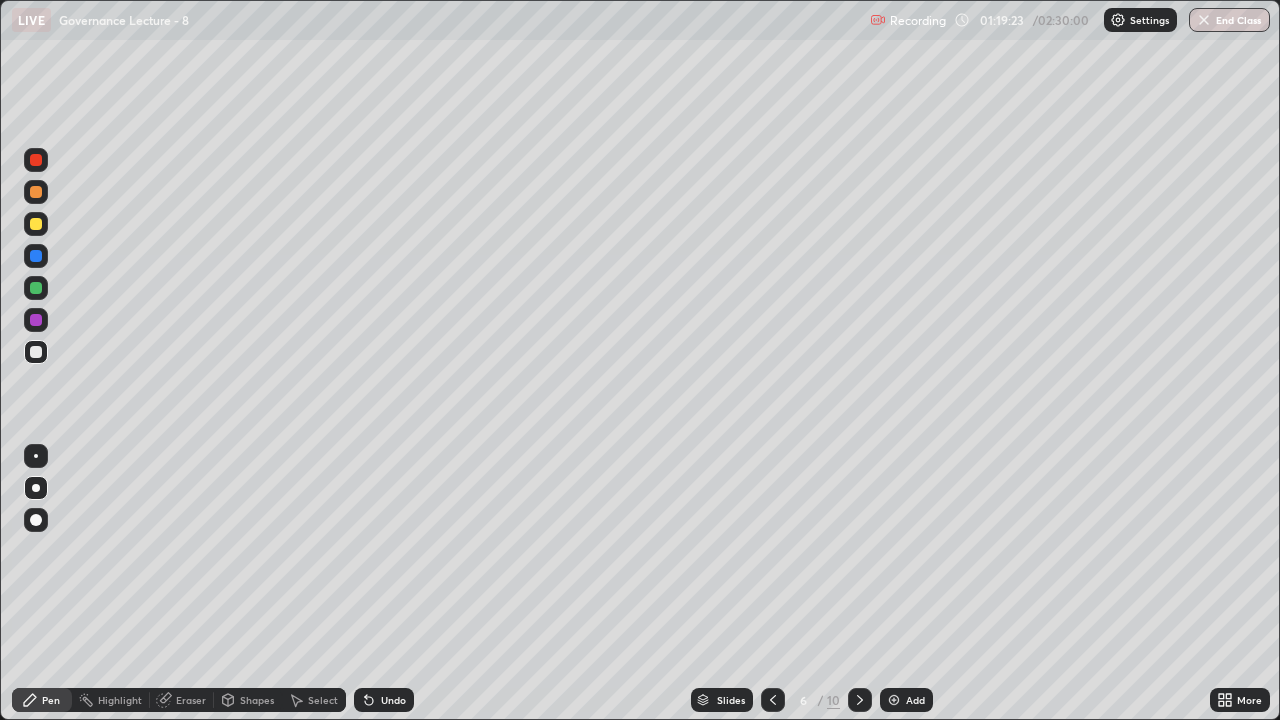 click 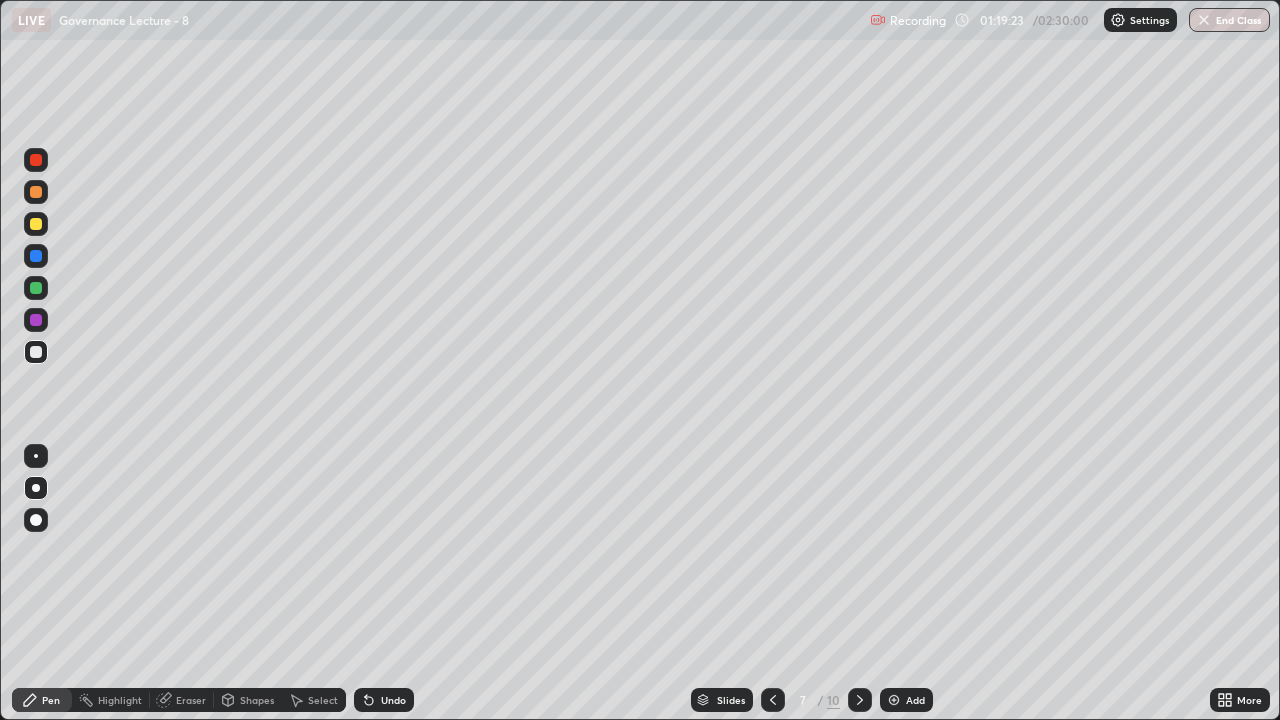 click 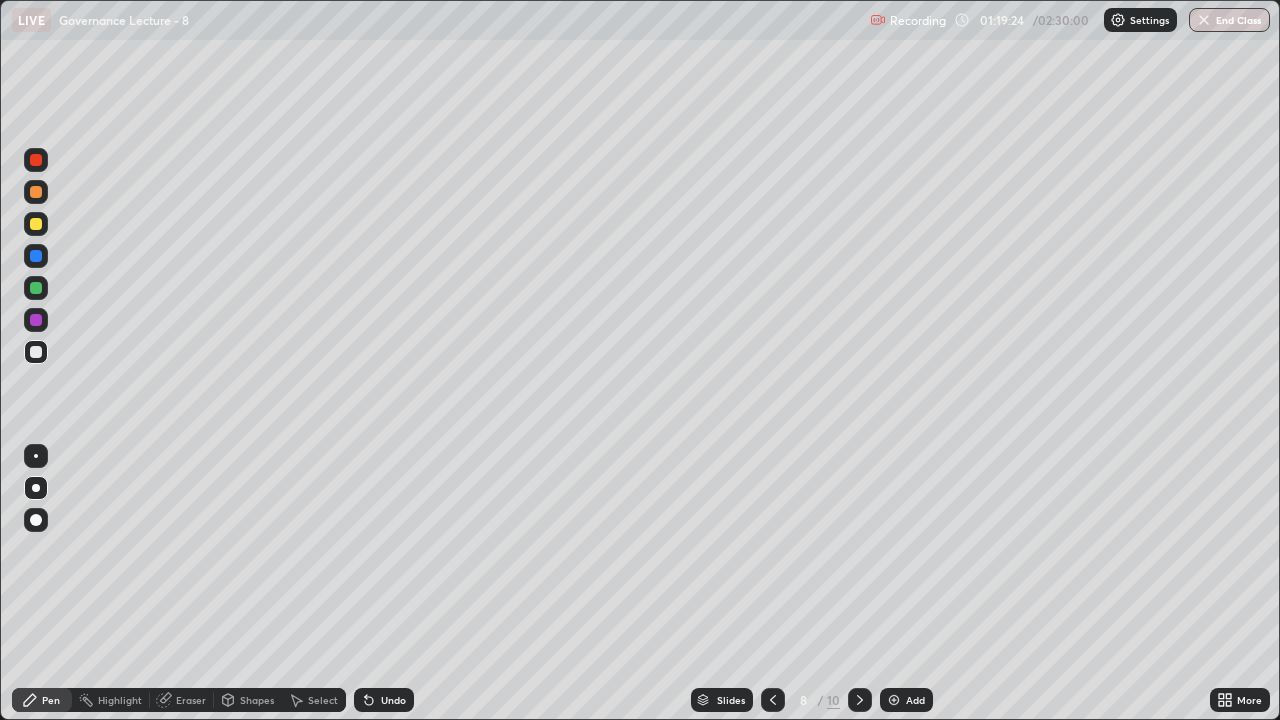 click 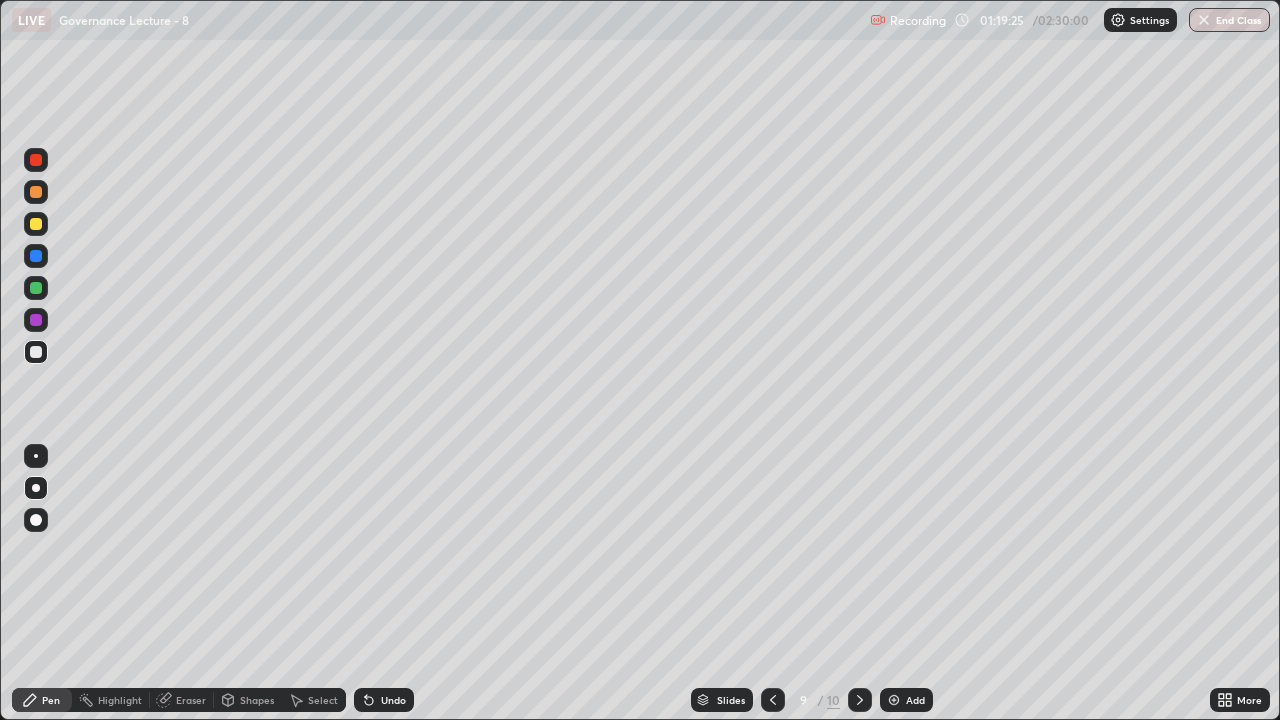click 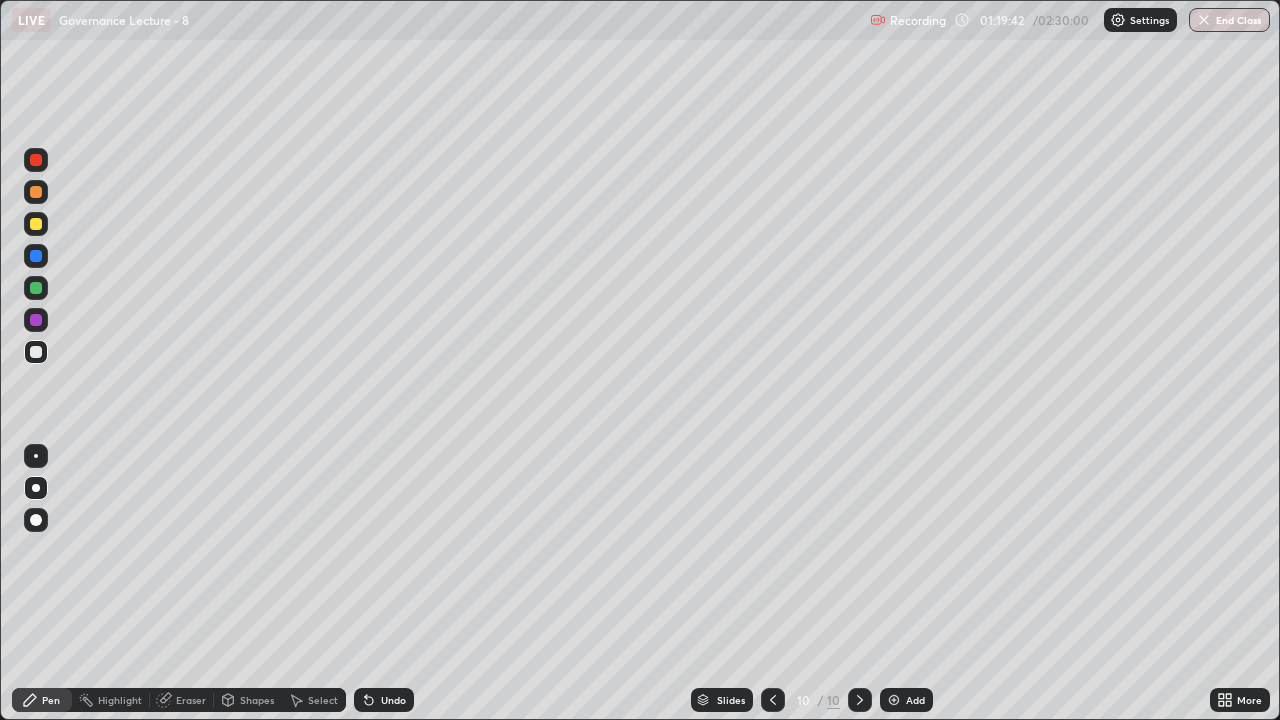 click at bounding box center (894, 700) 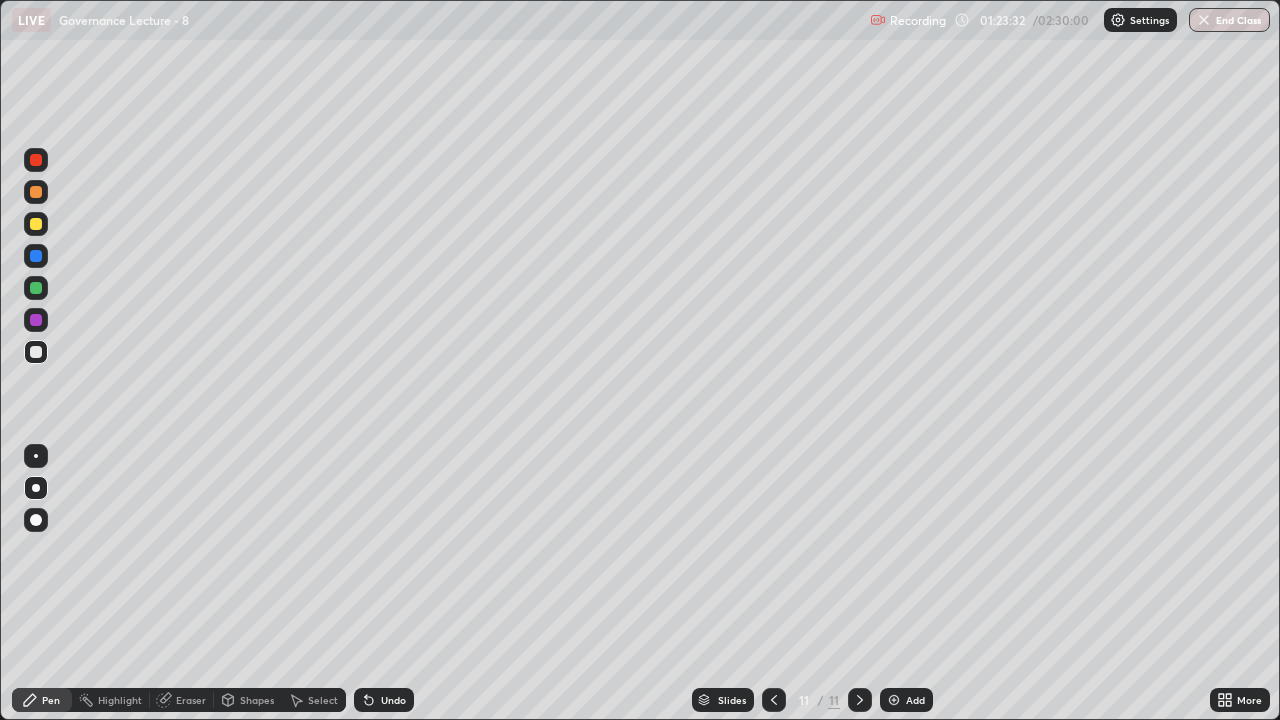 click at bounding box center [894, 700] 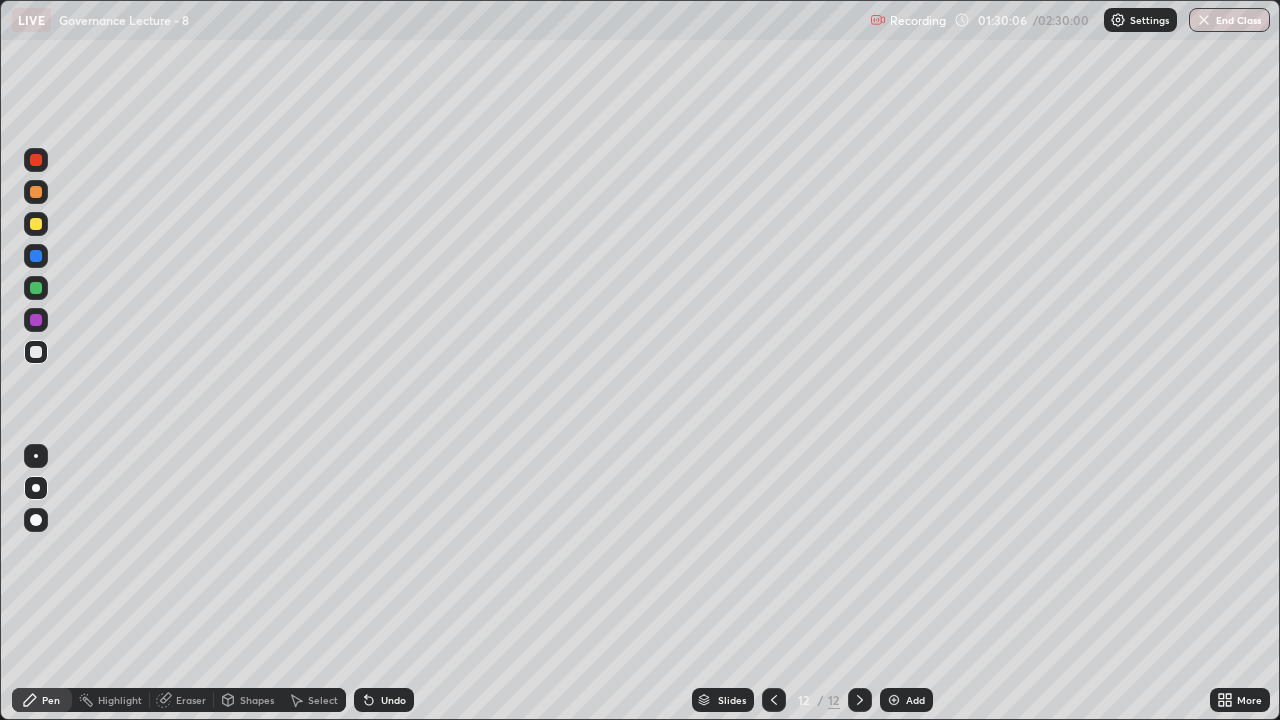 click at bounding box center (894, 700) 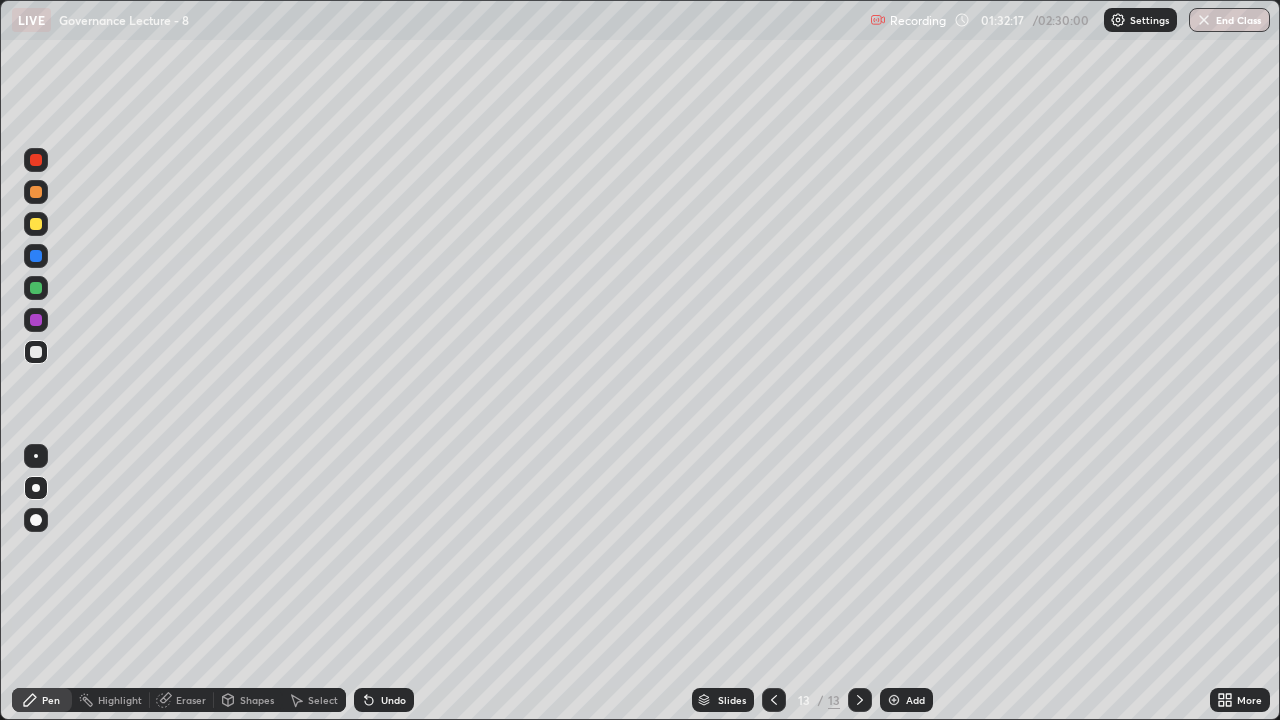 click on "Eraser" at bounding box center [191, 700] 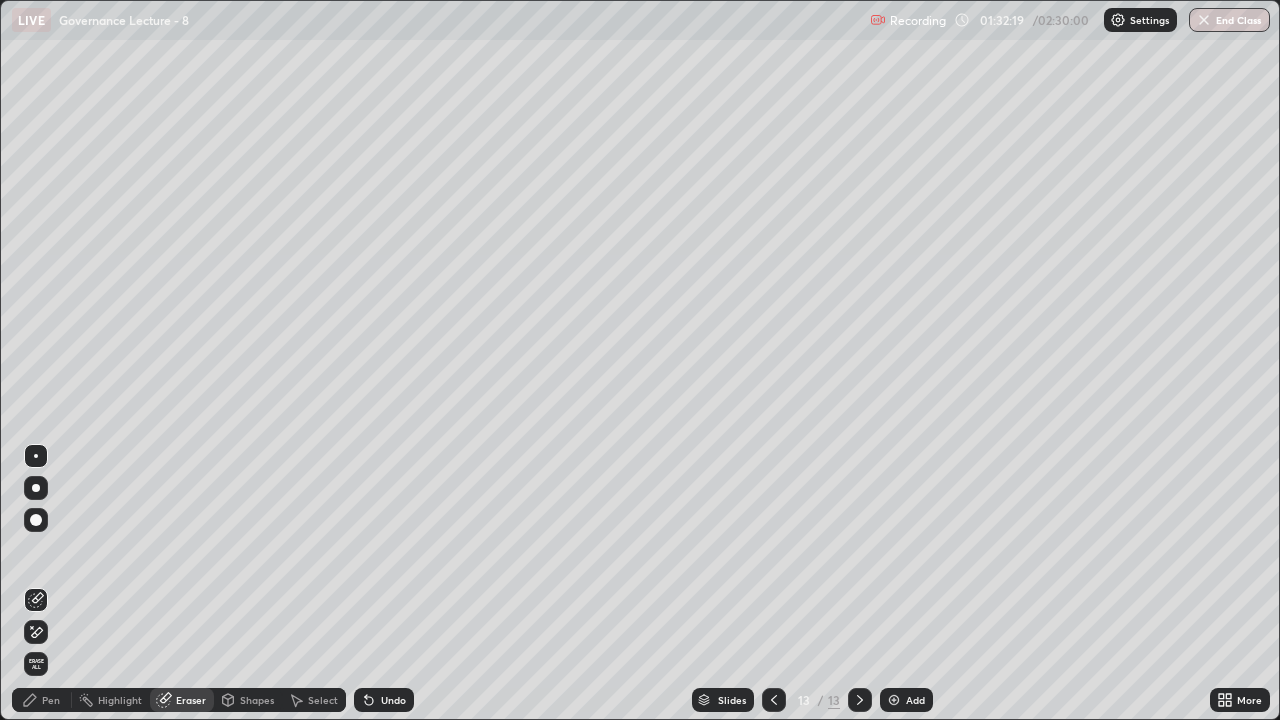 click on "Pen" at bounding box center [51, 700] 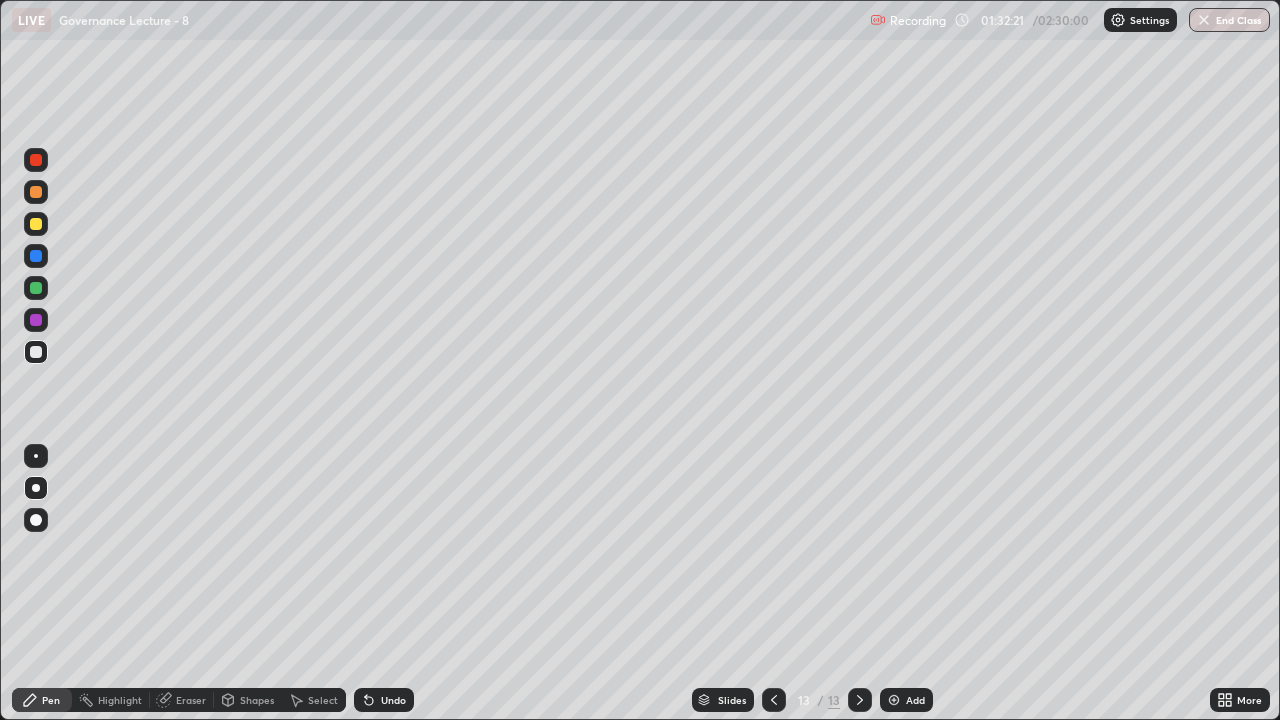 click on "Add" at bounding box center [915, 700] 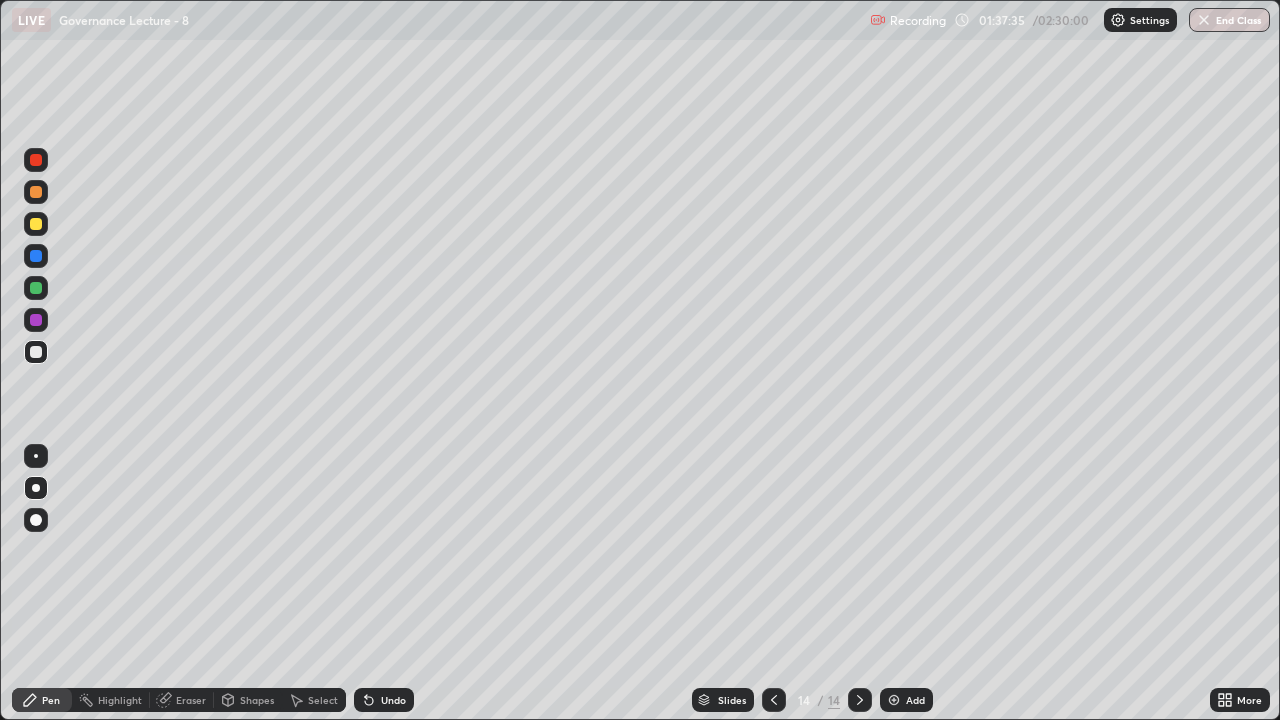 click at bounding box center (36, 520) 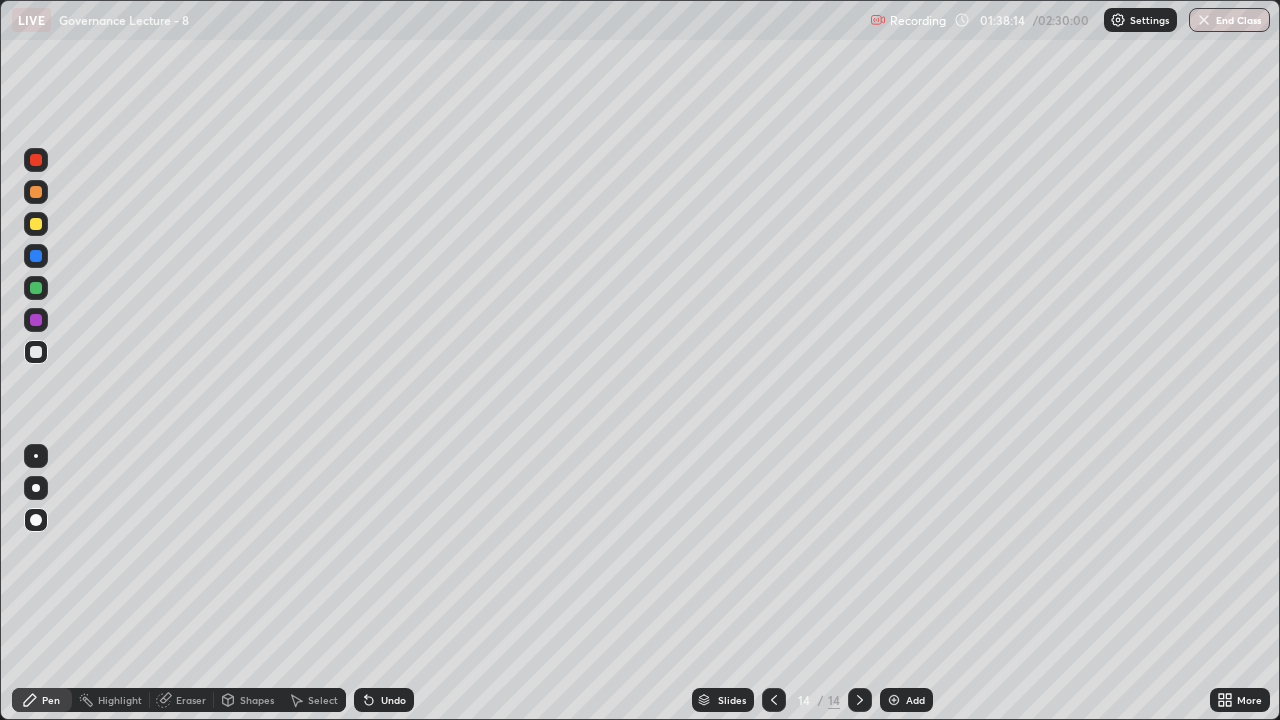 click at bounding box center [894, 700] 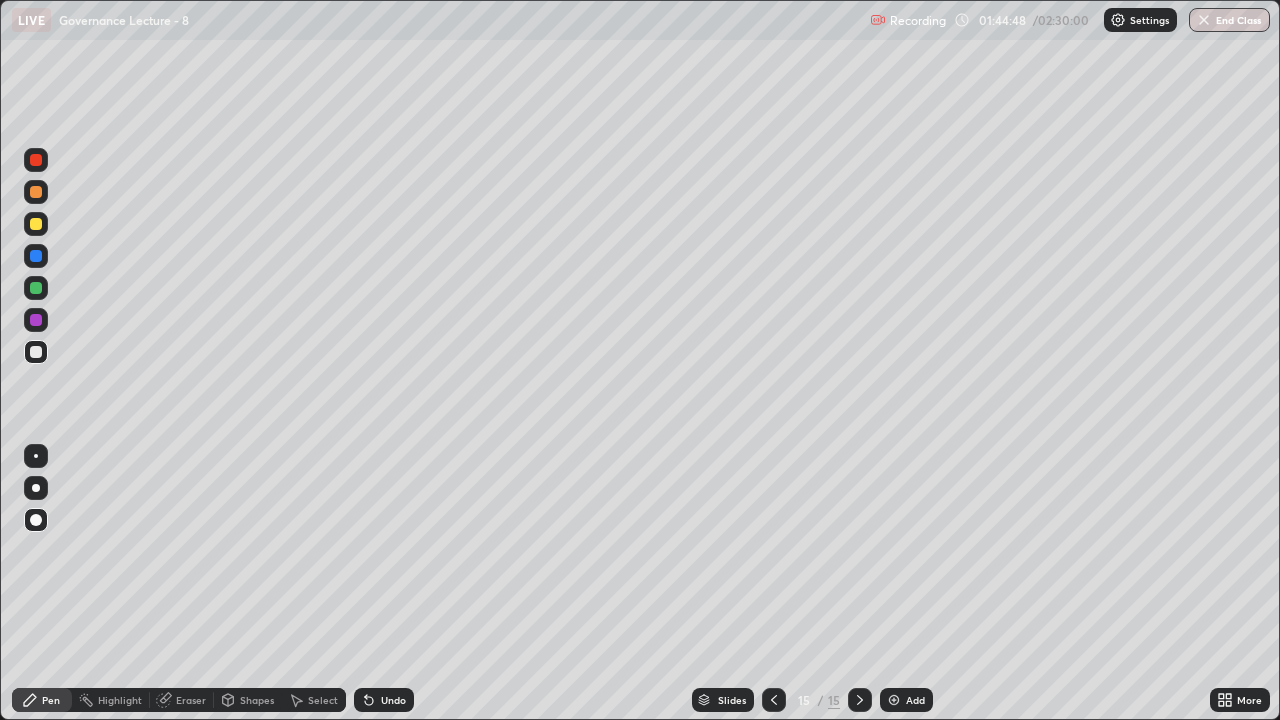 click 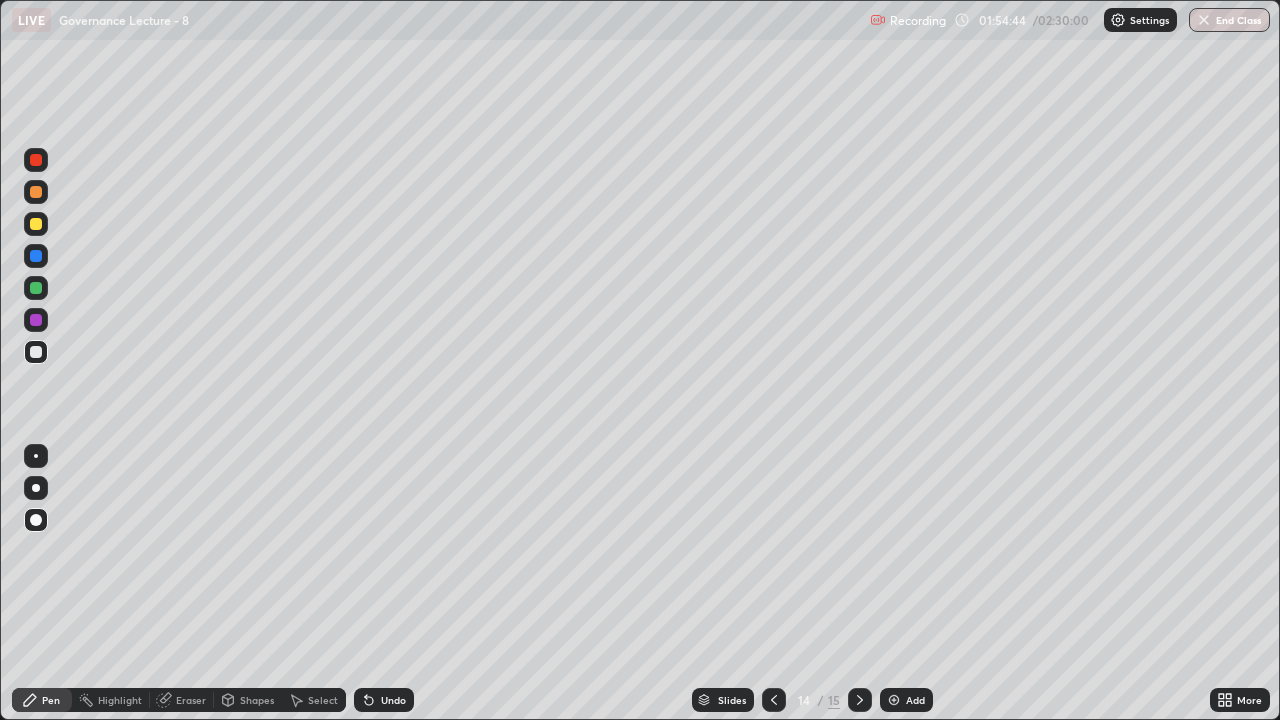 click 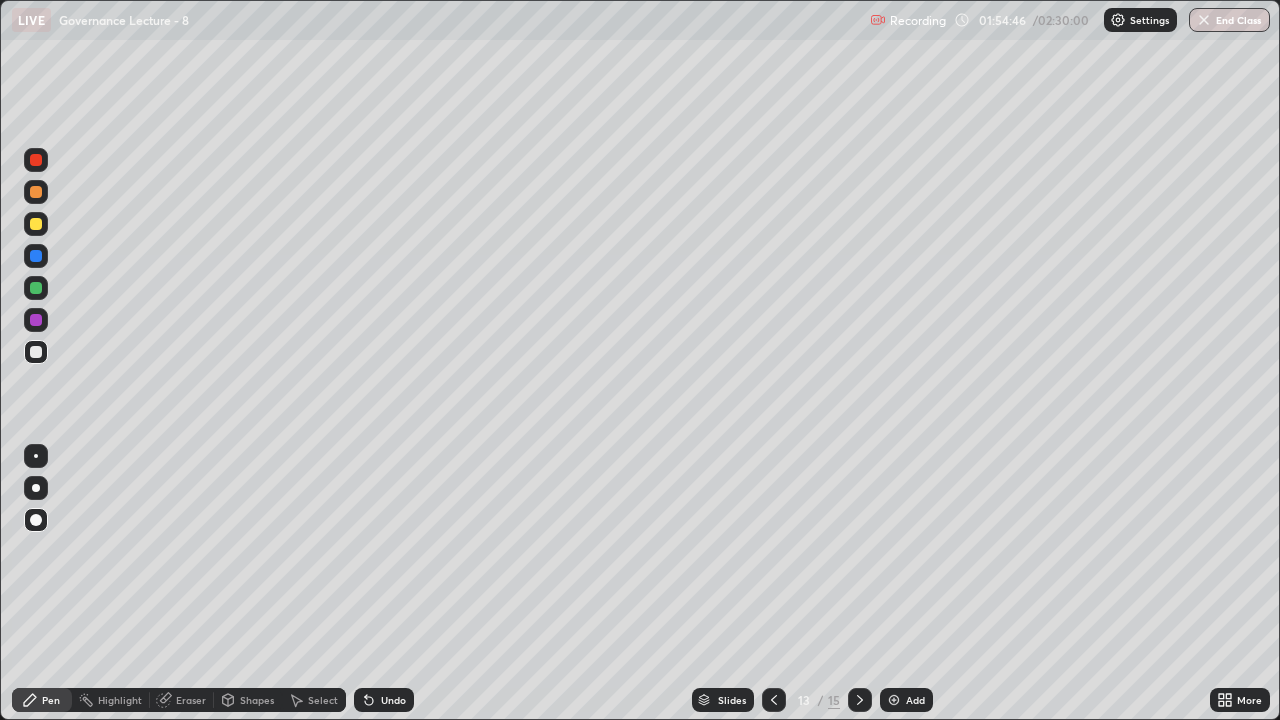 click 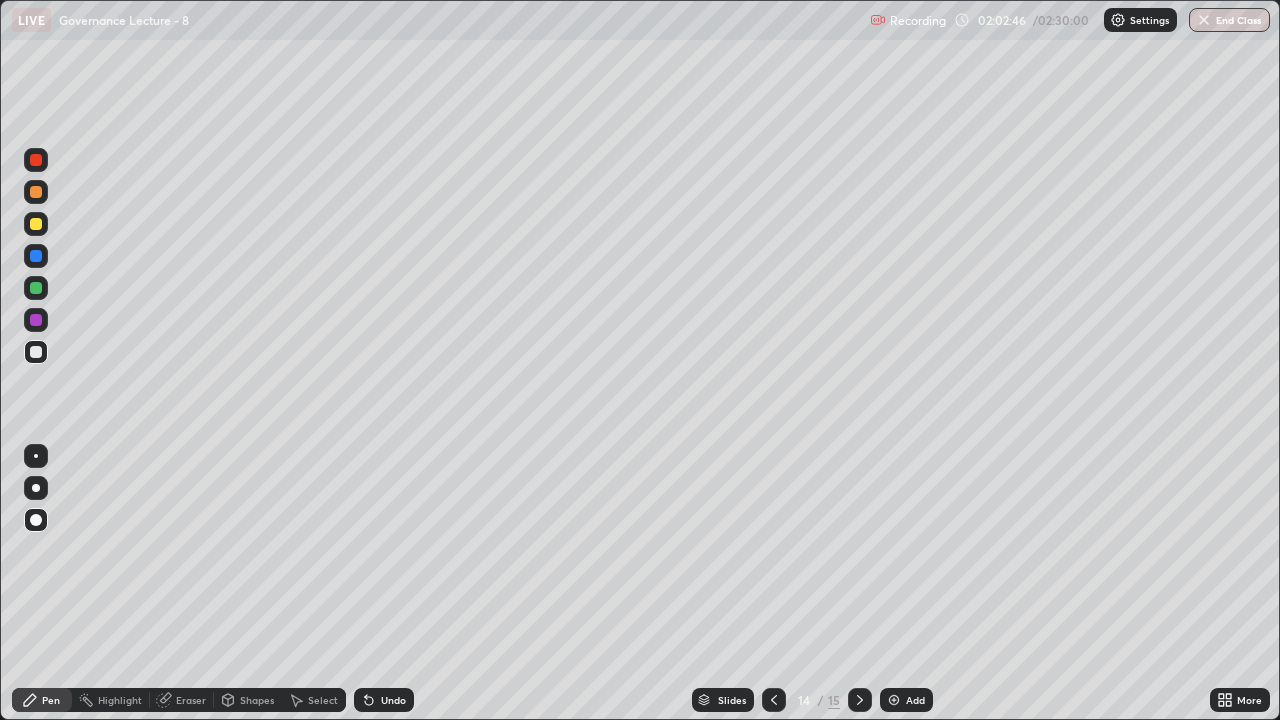 click 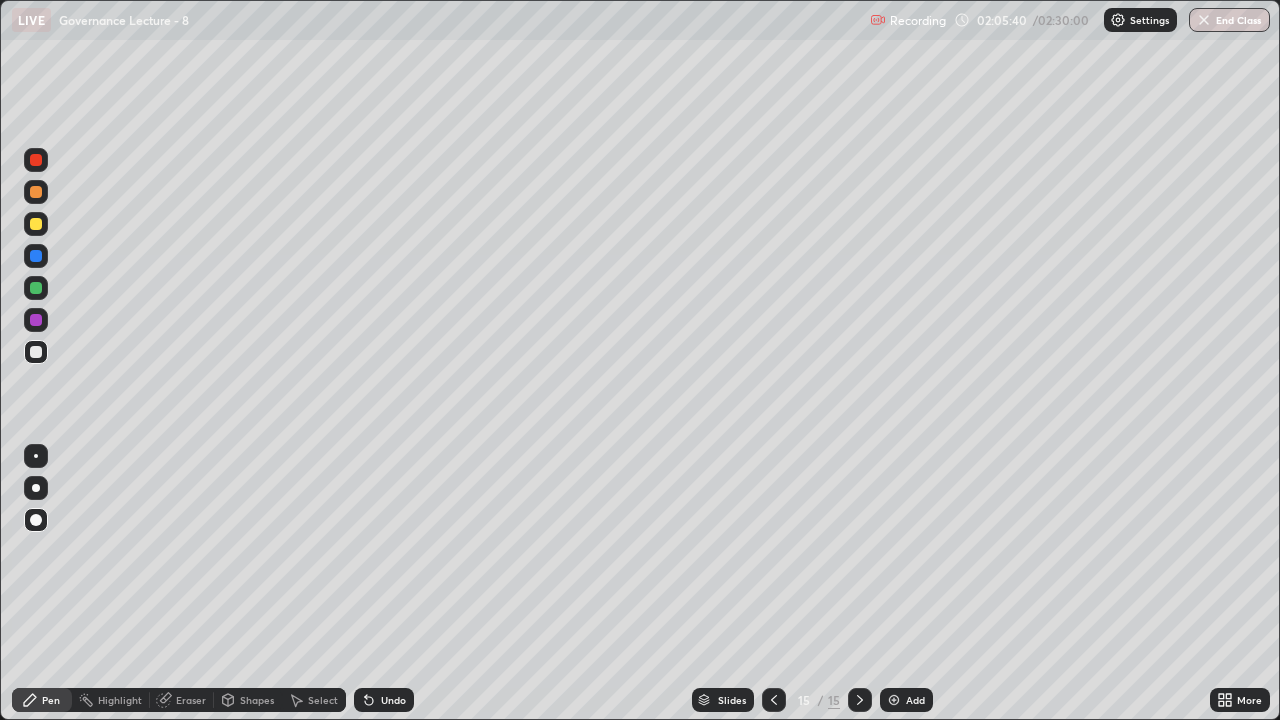 click at bounding box center (894, 700) 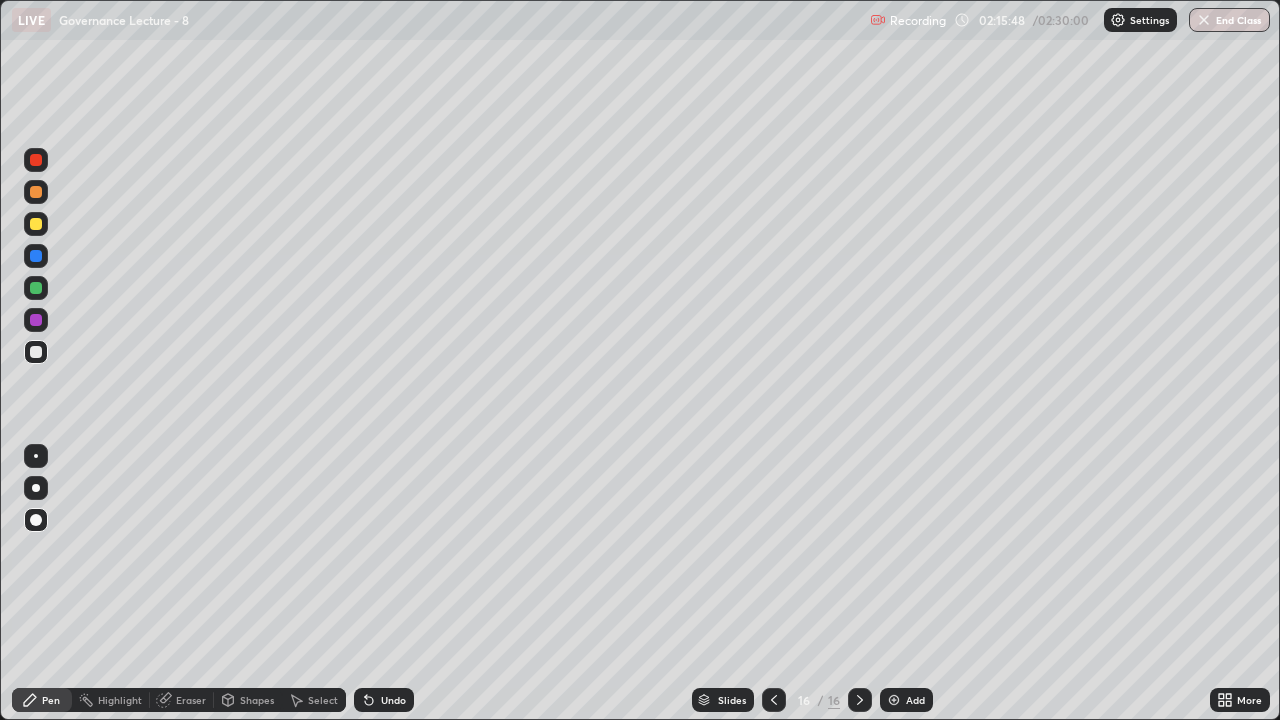 click on "Add" at bounding box center (915, 700) 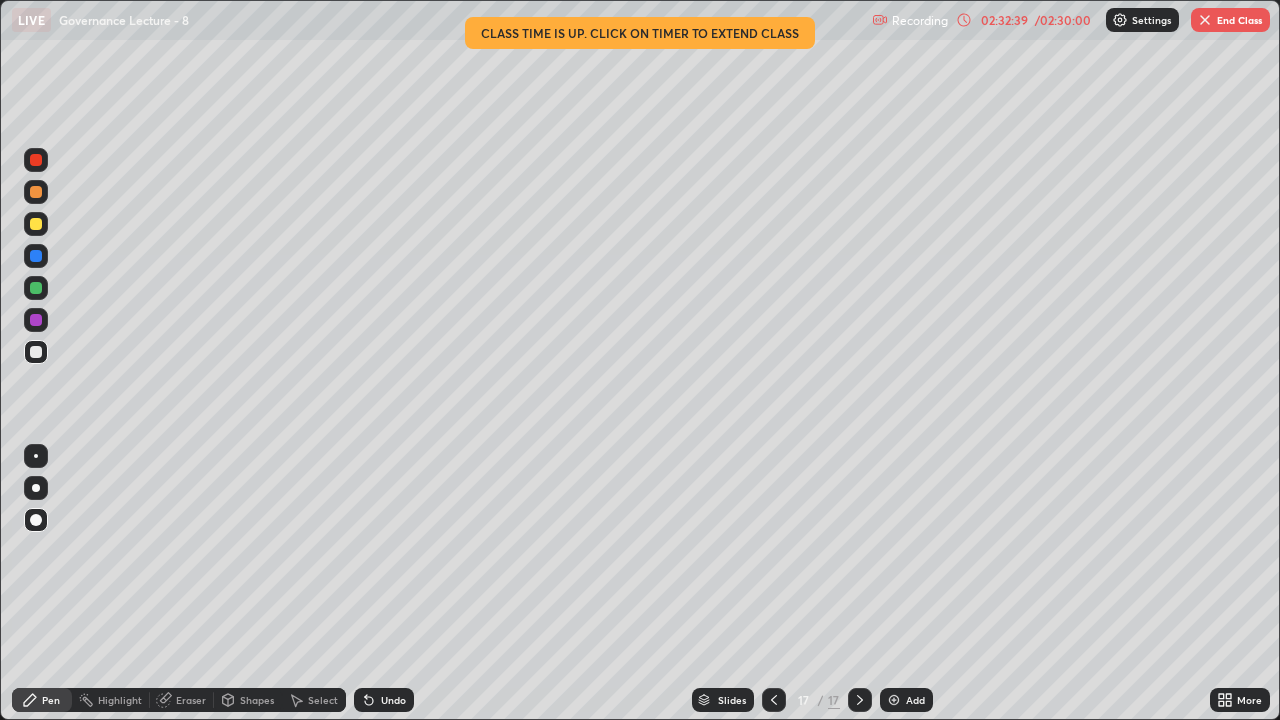 click at bounding box center [1205, 20] 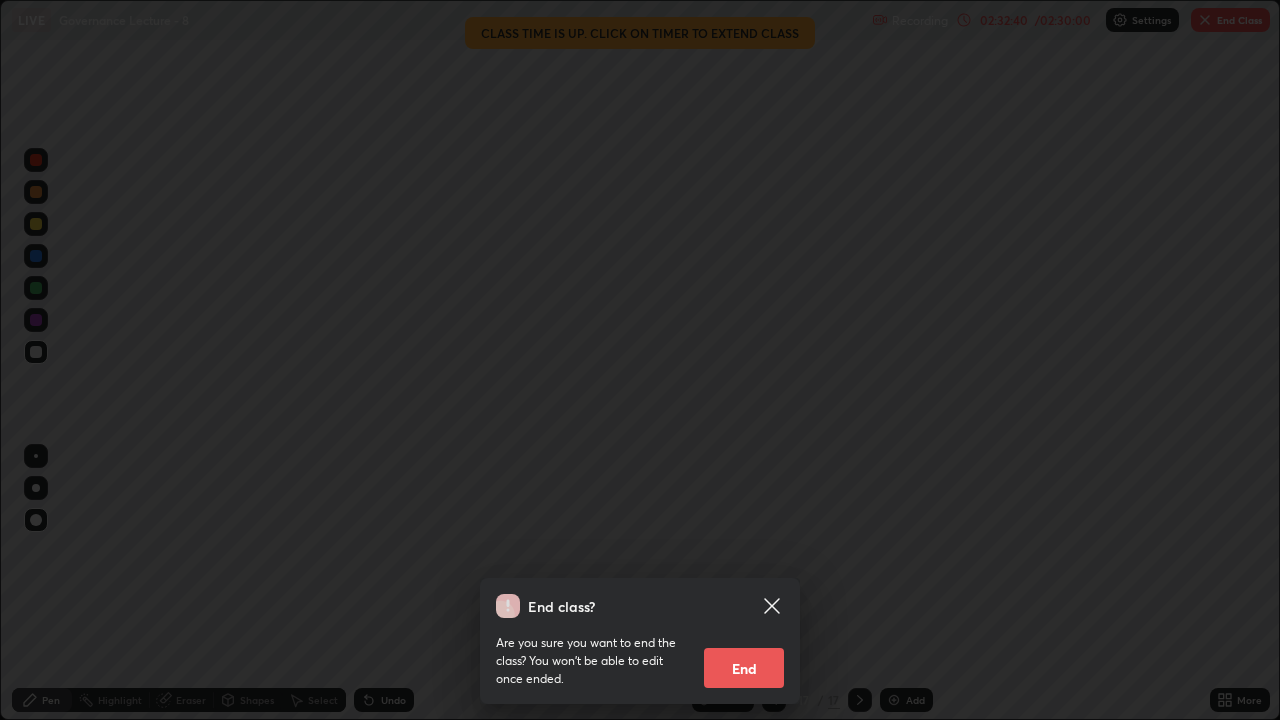 click on "End" at bounding box center [744, 668] 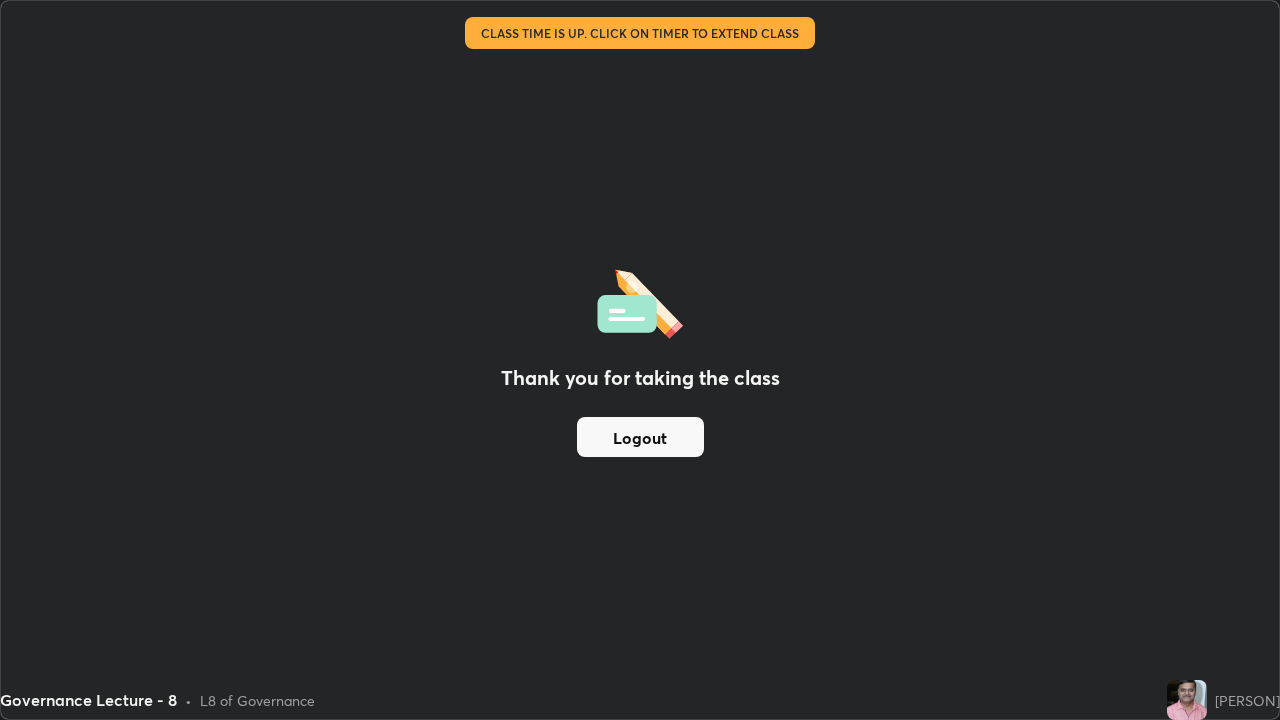 click on "Logout" at bounding box center [640, 437] 